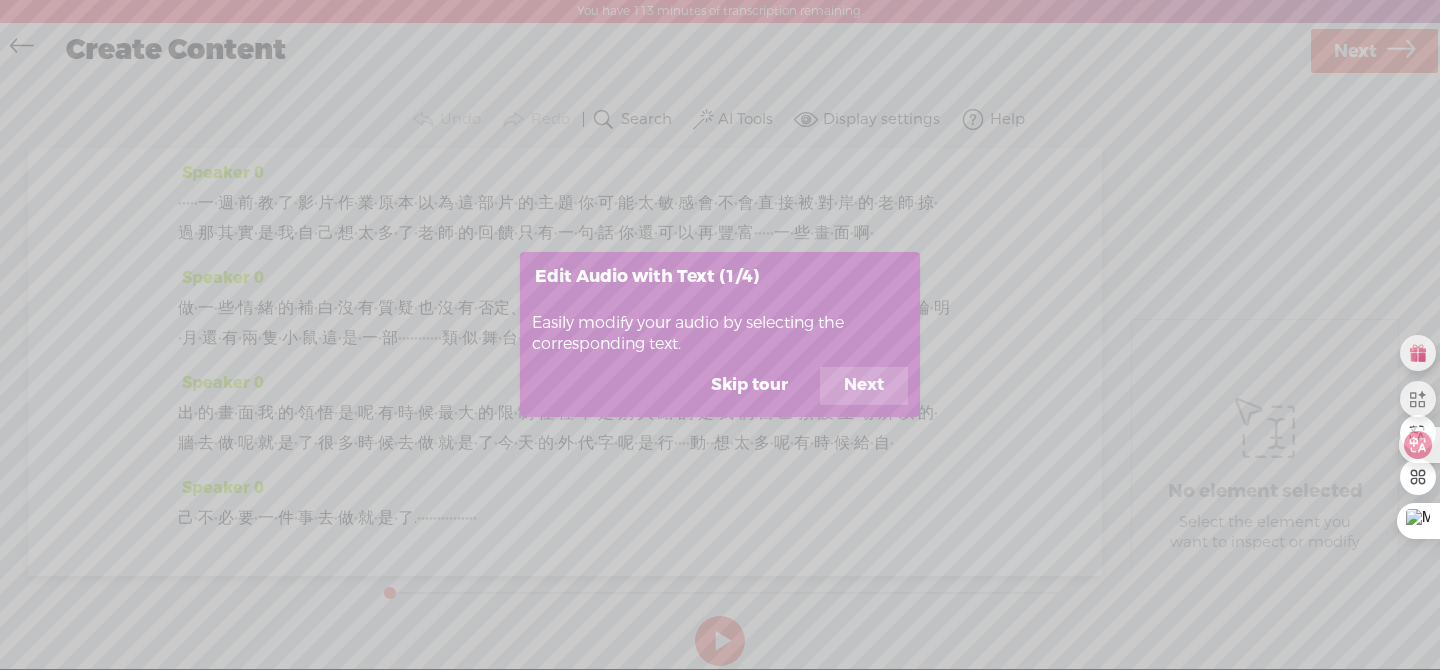click on "Next" at bounding box center [864, 386] 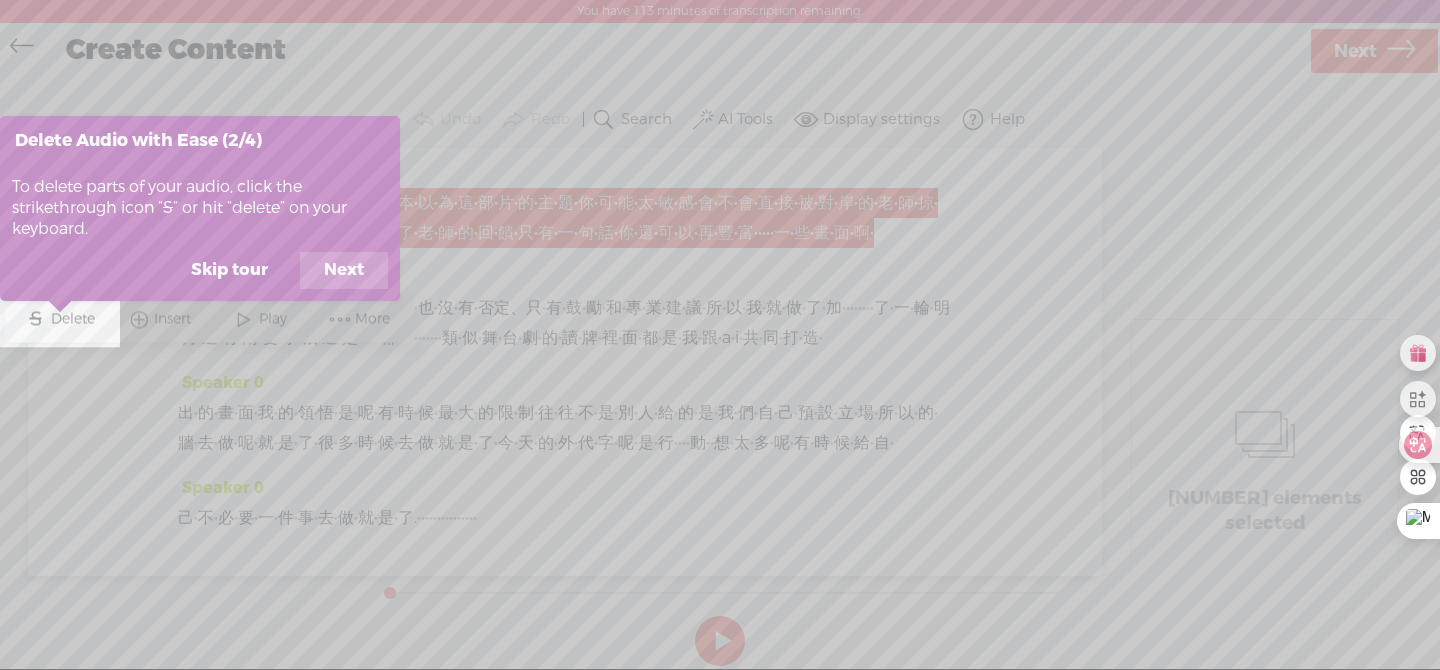 click at bounding box center (720, 335) 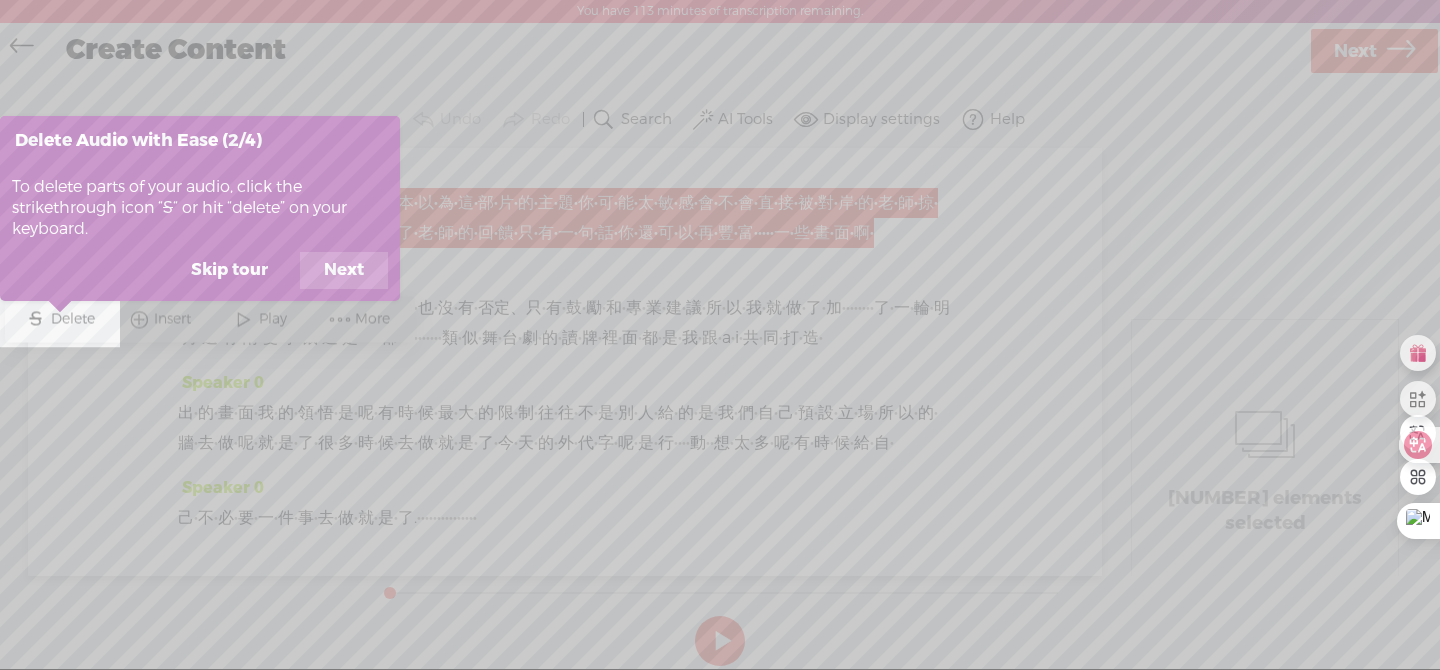 click on "Skip tour" at bounding box center (229, 271) 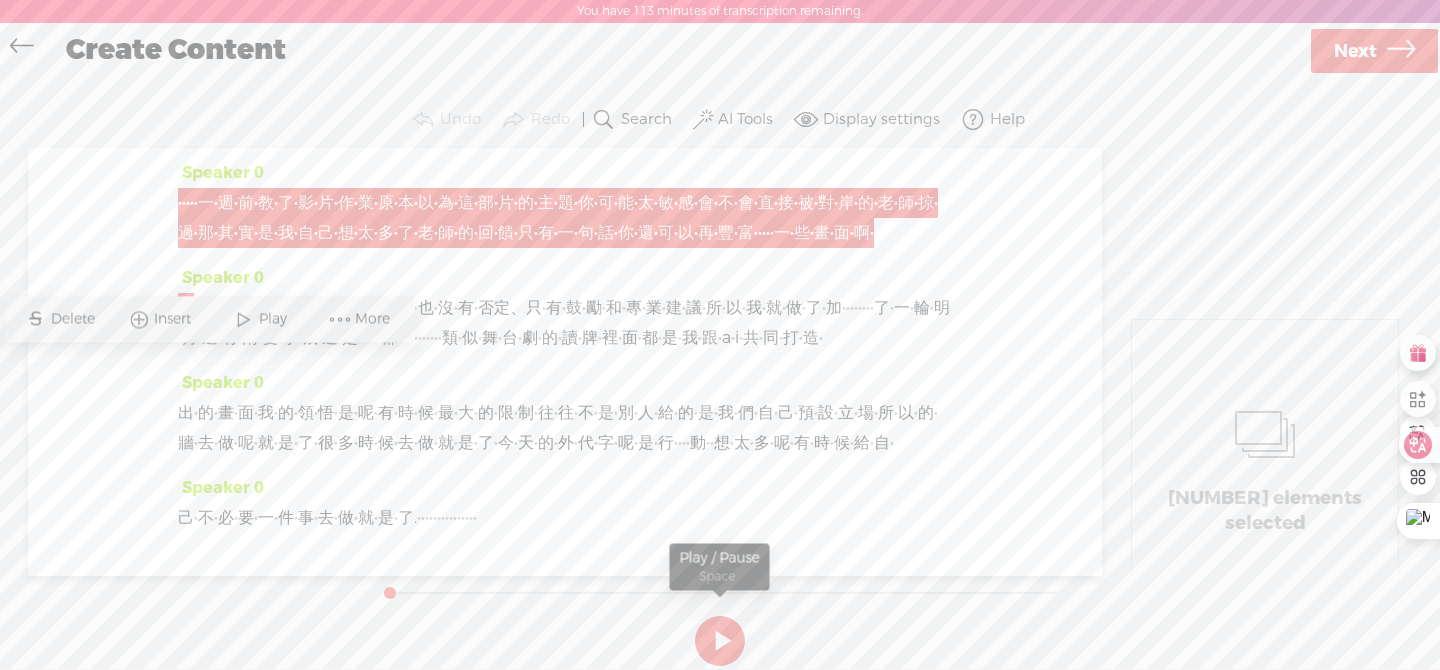 click at bounding box center (720, 641) 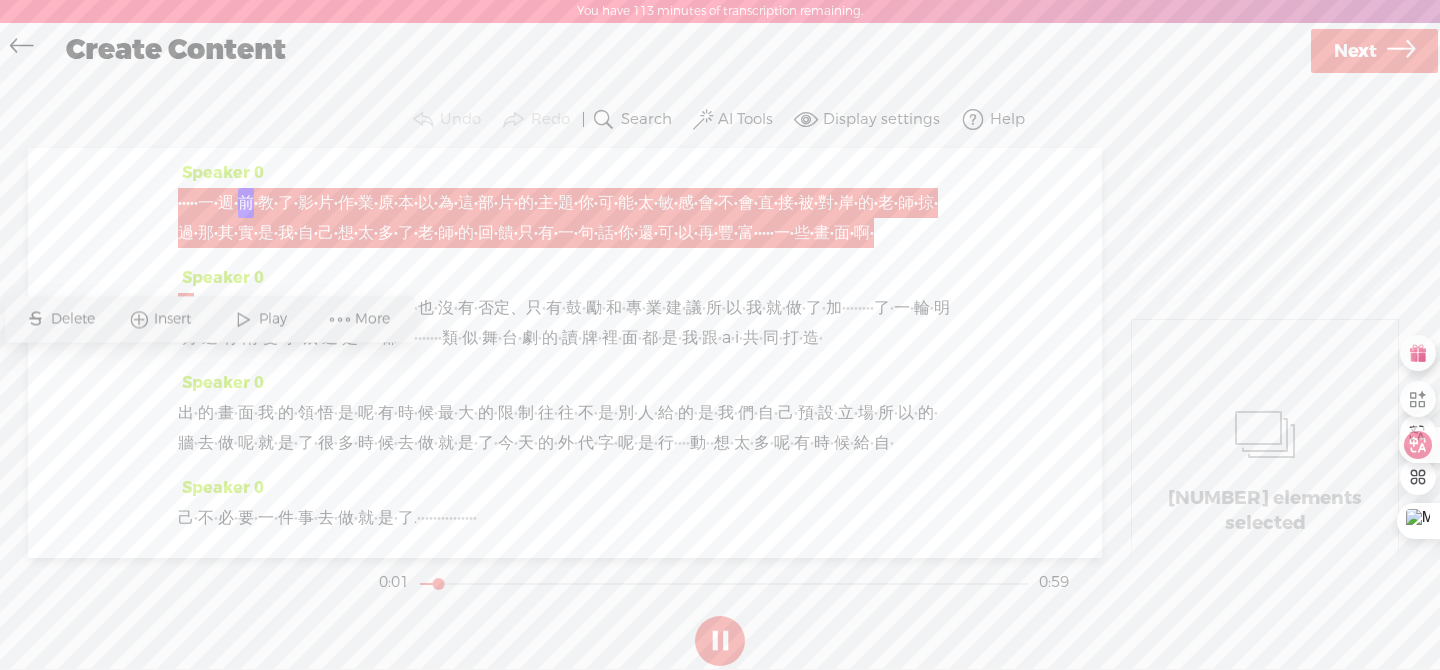 click at bounding box center (720, 641) 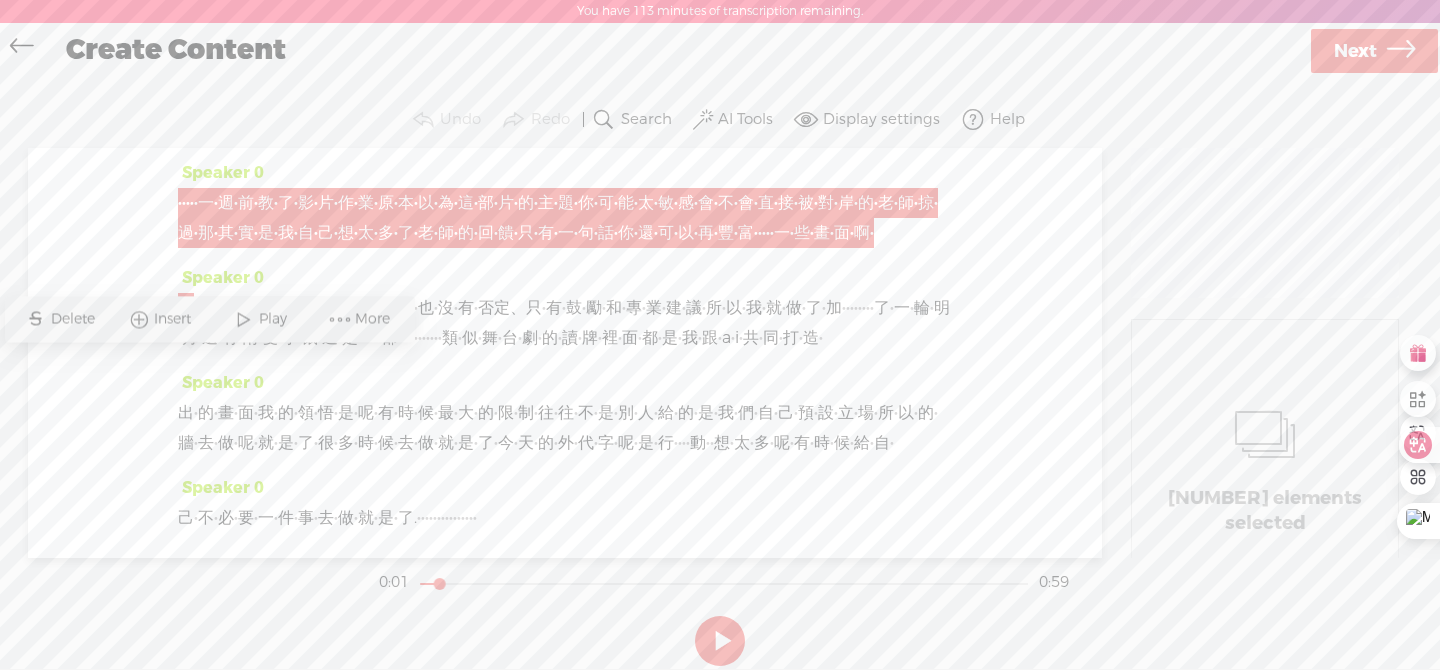 drag, startPoint x: 231, startPoint y: 201, endPoint x: 140, endPoint y: 201, distance: 91 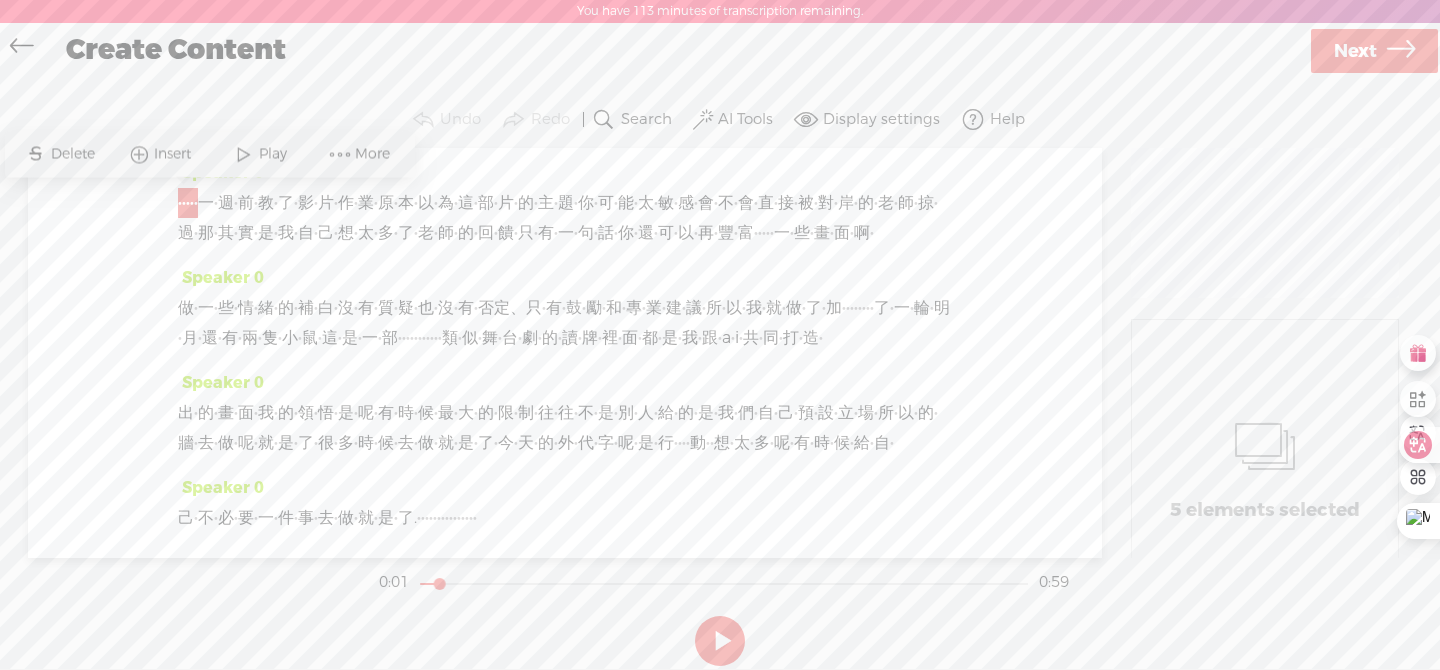 click on "·" at bounding box center [180, 203] 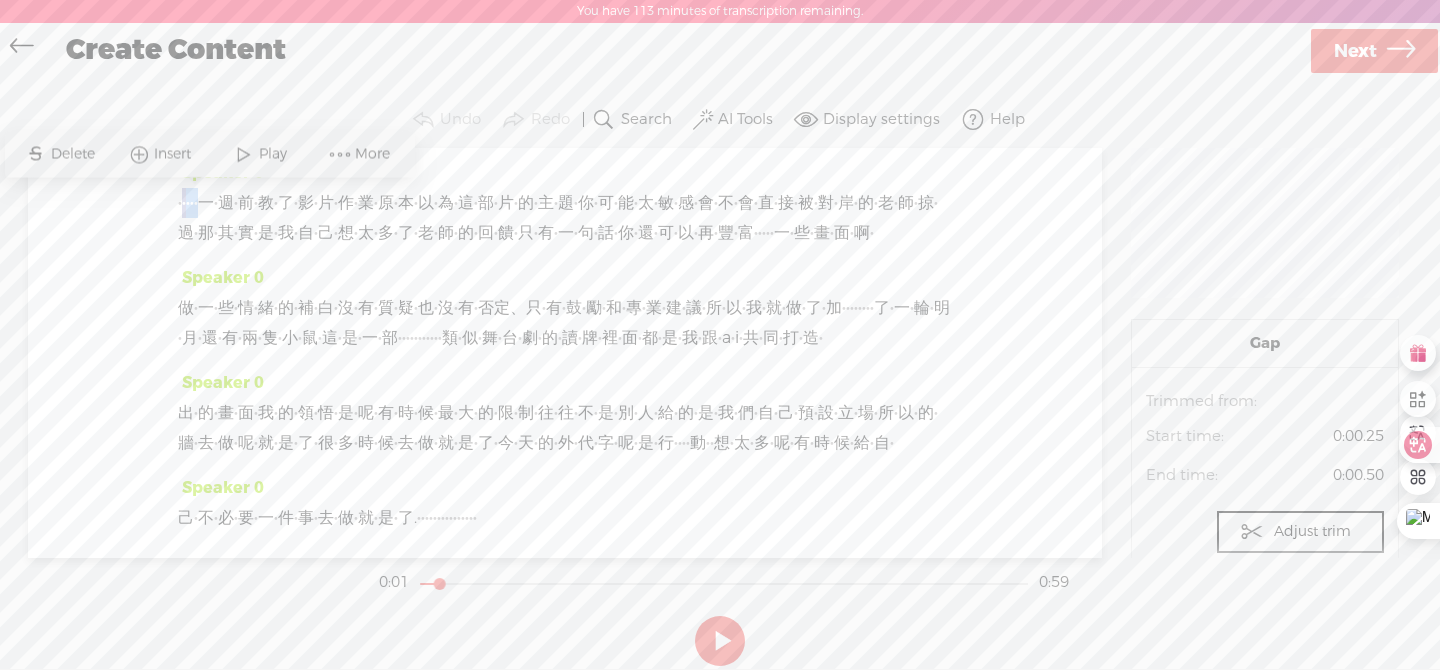 drag, startPoint x: 181, startPoint y: 198, endPoint x: 225, endPoint y: 202, distance: 44.181442 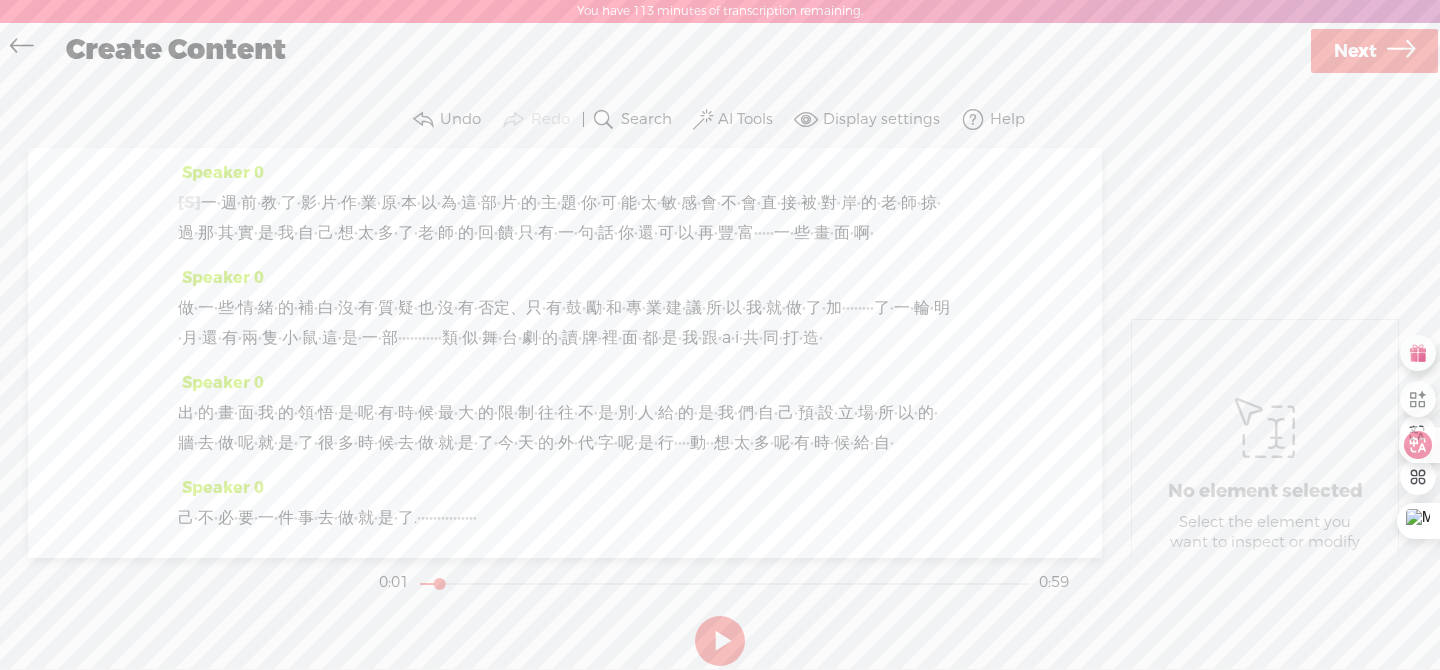 click at bounding box center (720, 641) 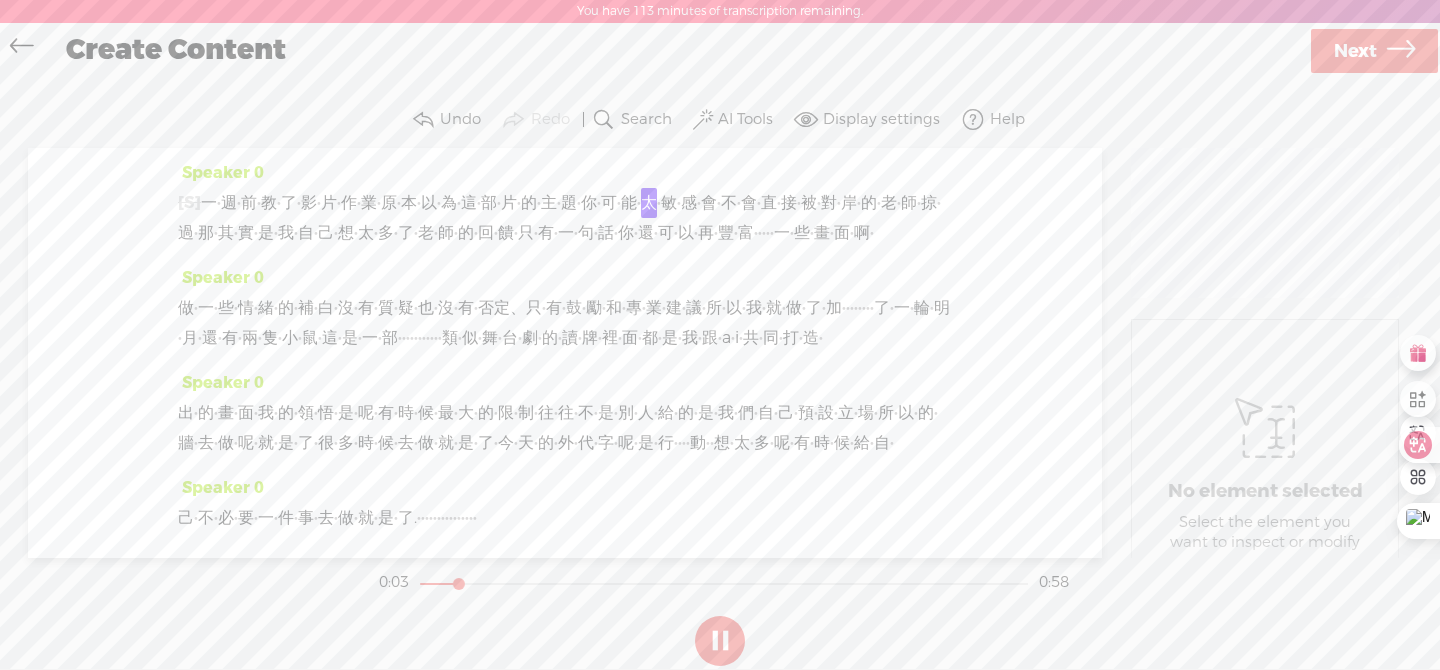 click on "一" at bounding box center (209, 203) 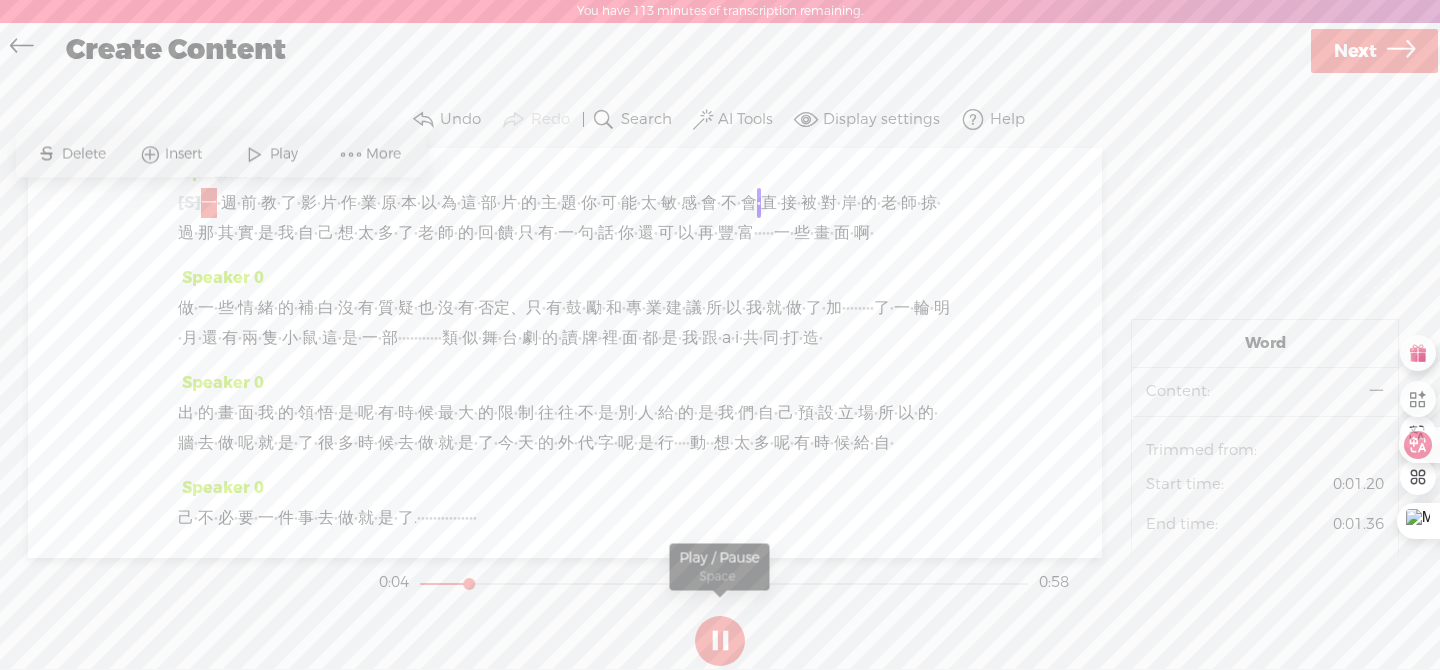 click at bounding box center (720, 641) 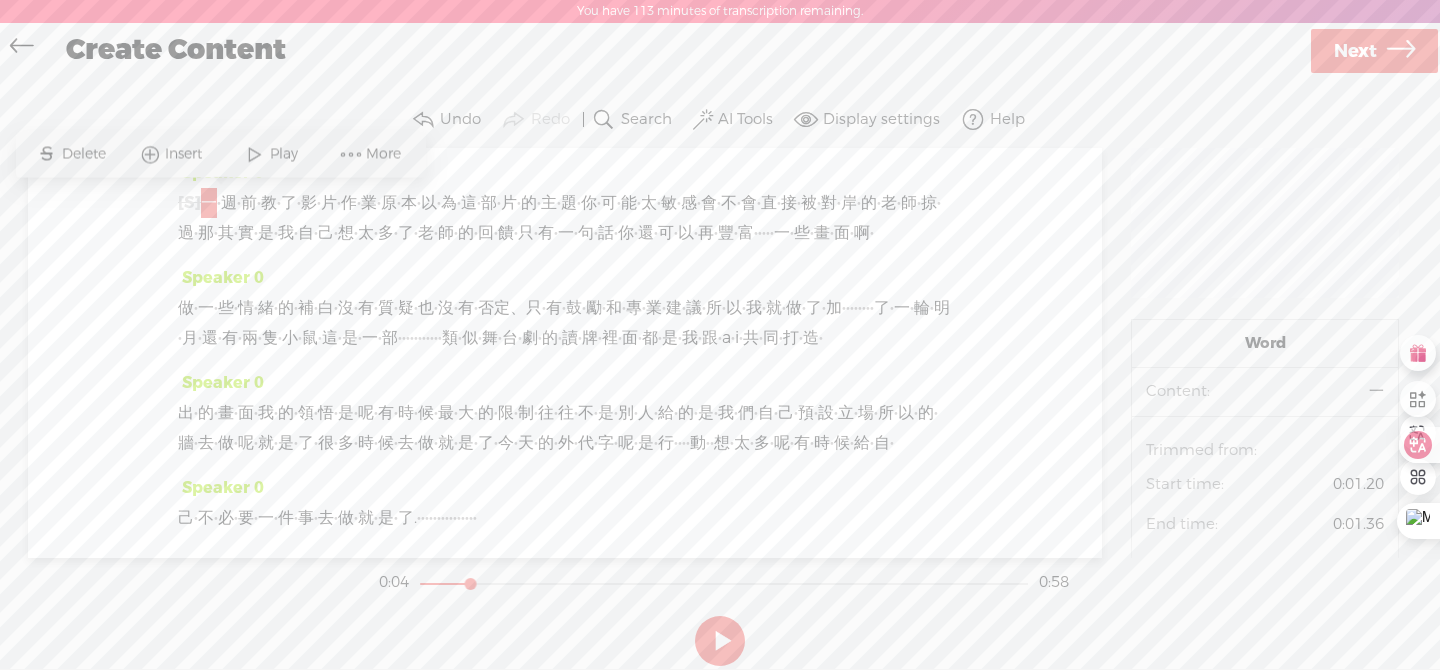 click at bounding box center [720, 641] 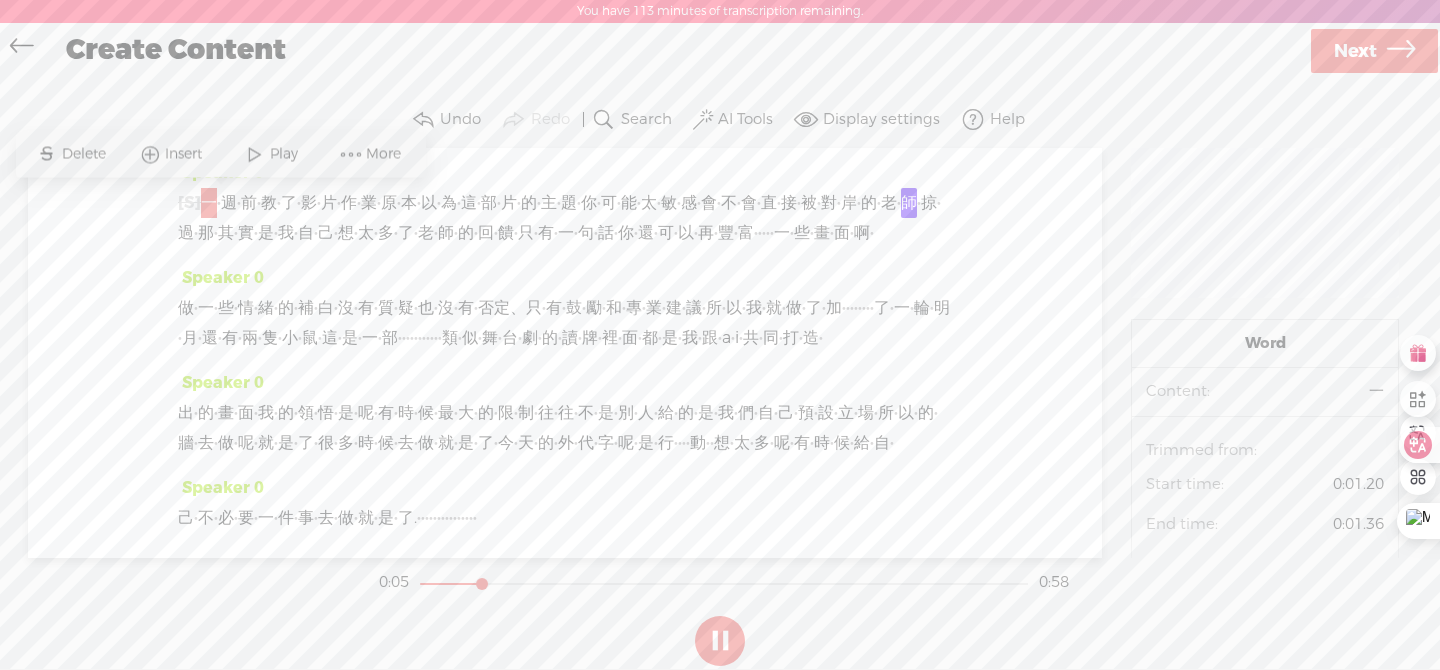 click on "週" at bounding box center (209, 203) 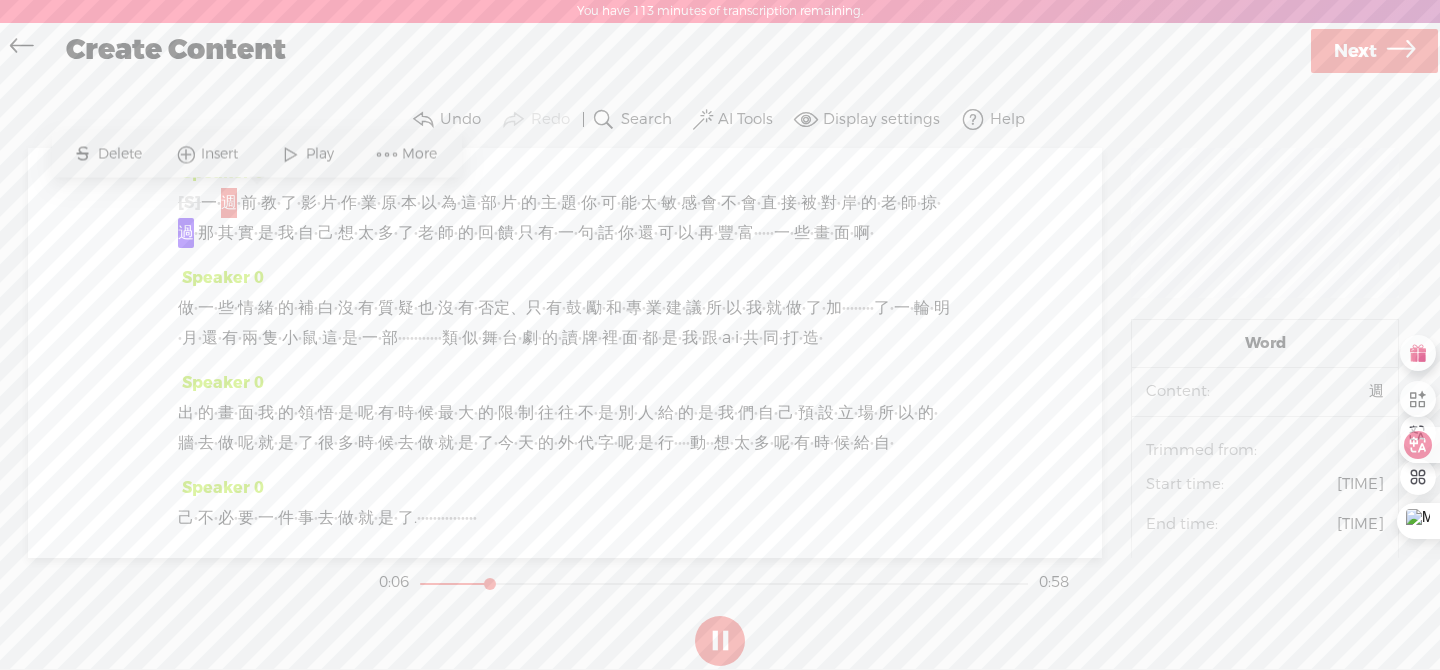 click on "一" at bounding box center (209, 203) 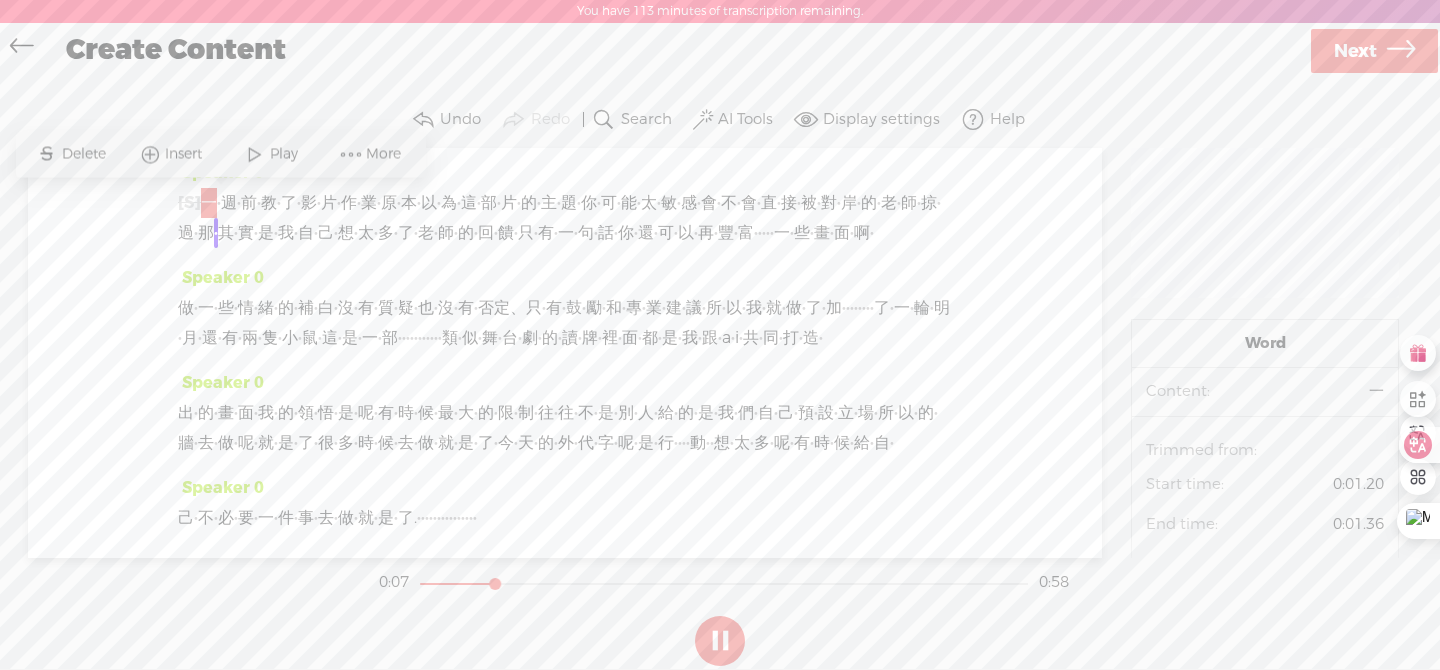 click on "Play" at bounding box center [286, 154] 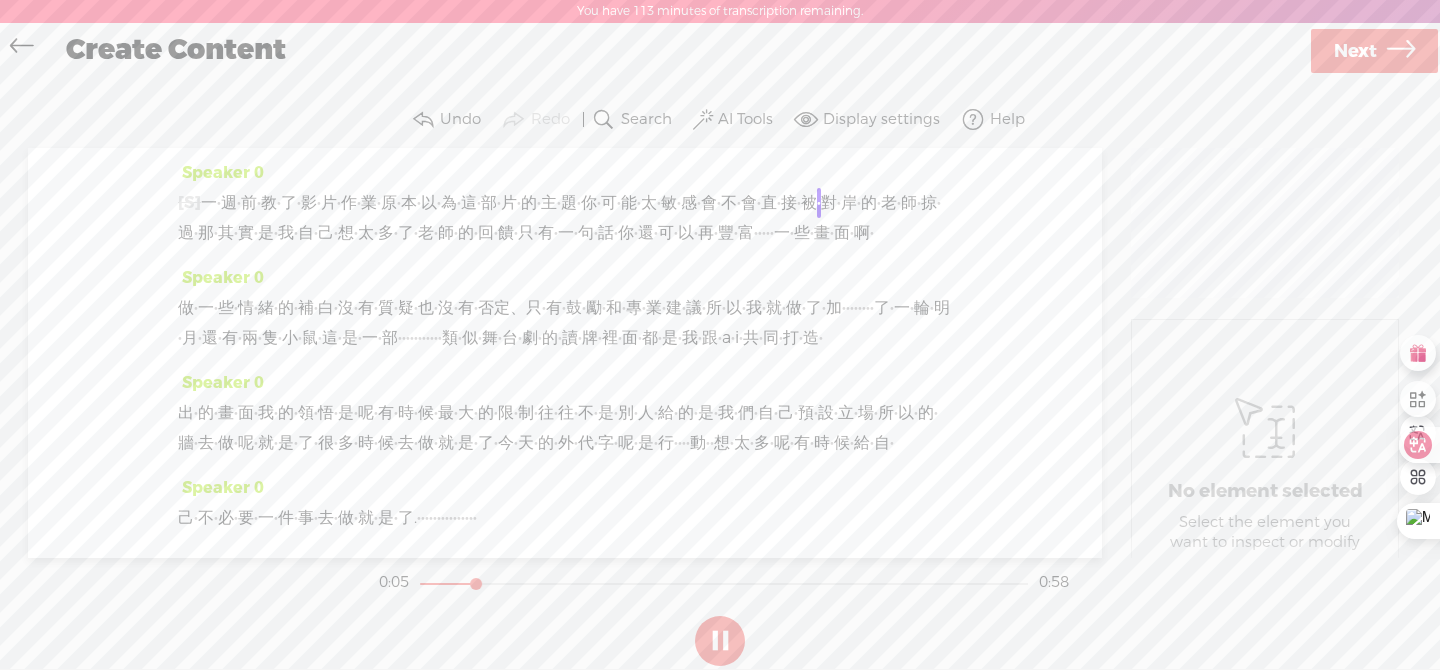 click on "你" at bounding box center (209, 203) 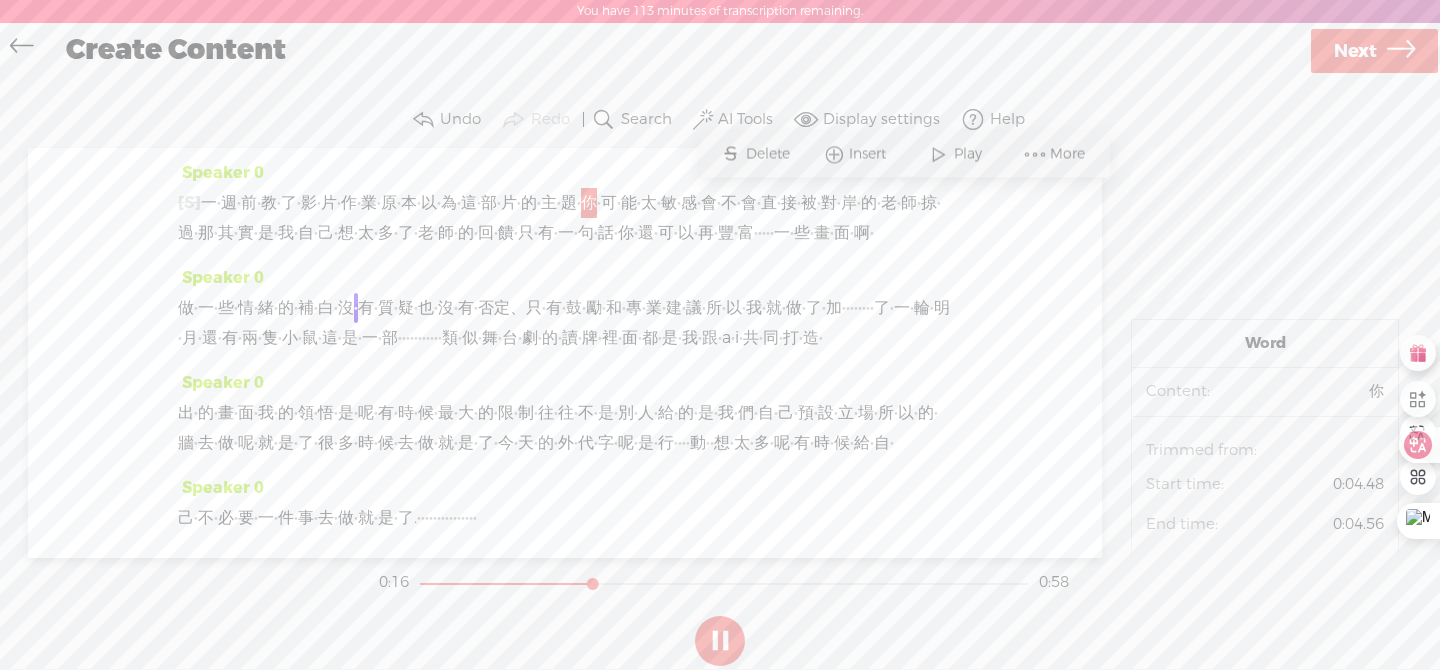 drag, startPoint x: 829, startPoint y: 264, endPoint x: 305, endPoint y: 281, distance: 524.2757 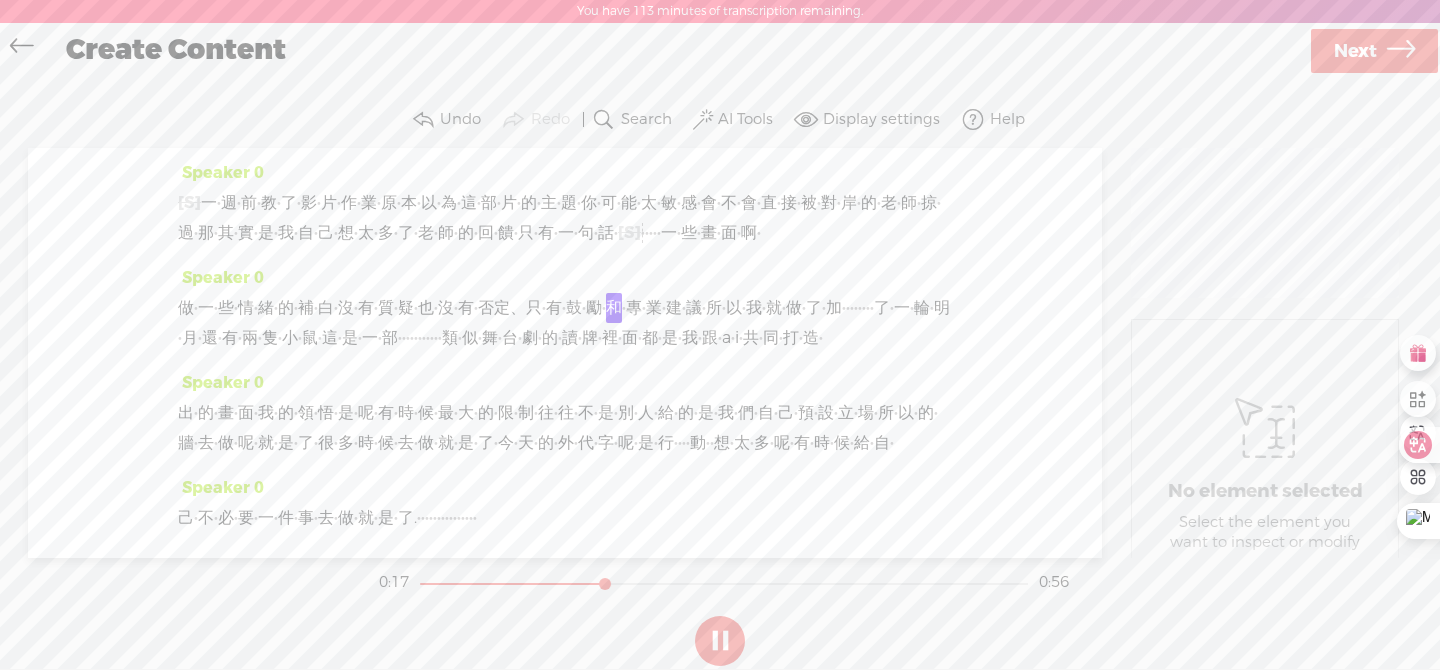 click on "老" at bounding box center (209, 203) 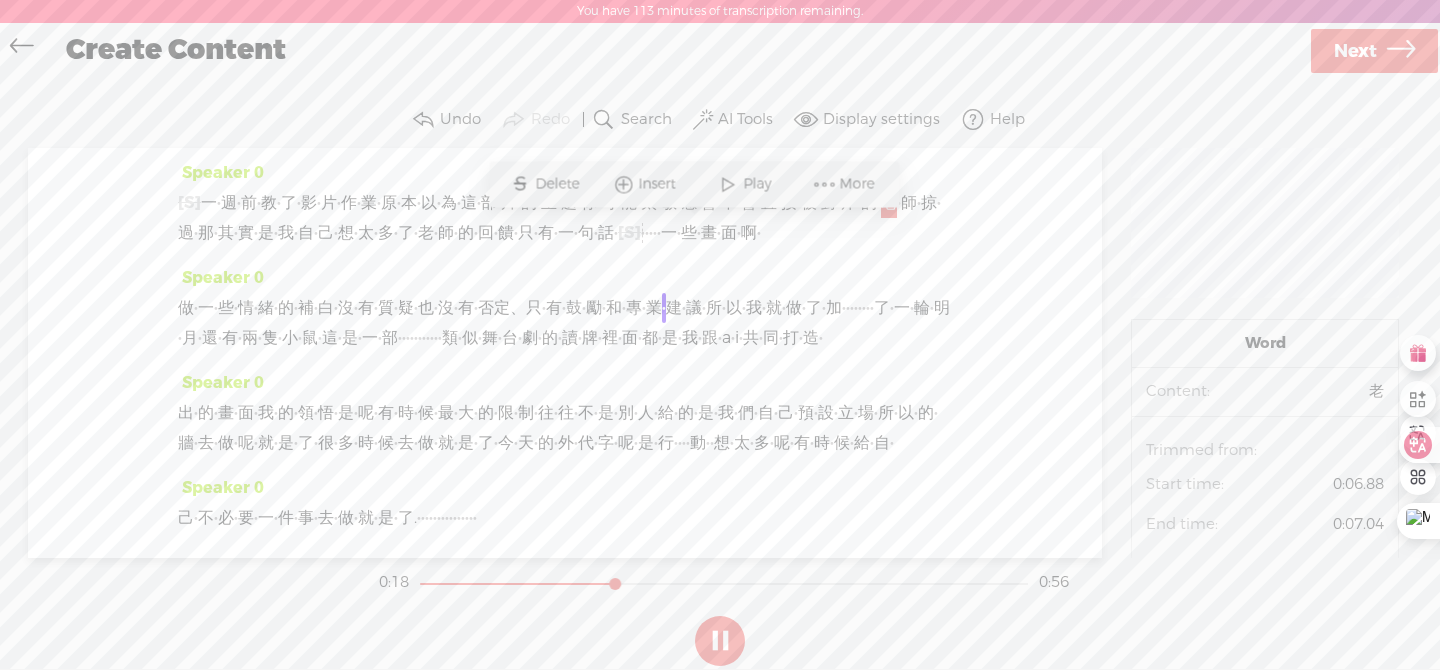 click on "有" at bounding box center (209, 203) 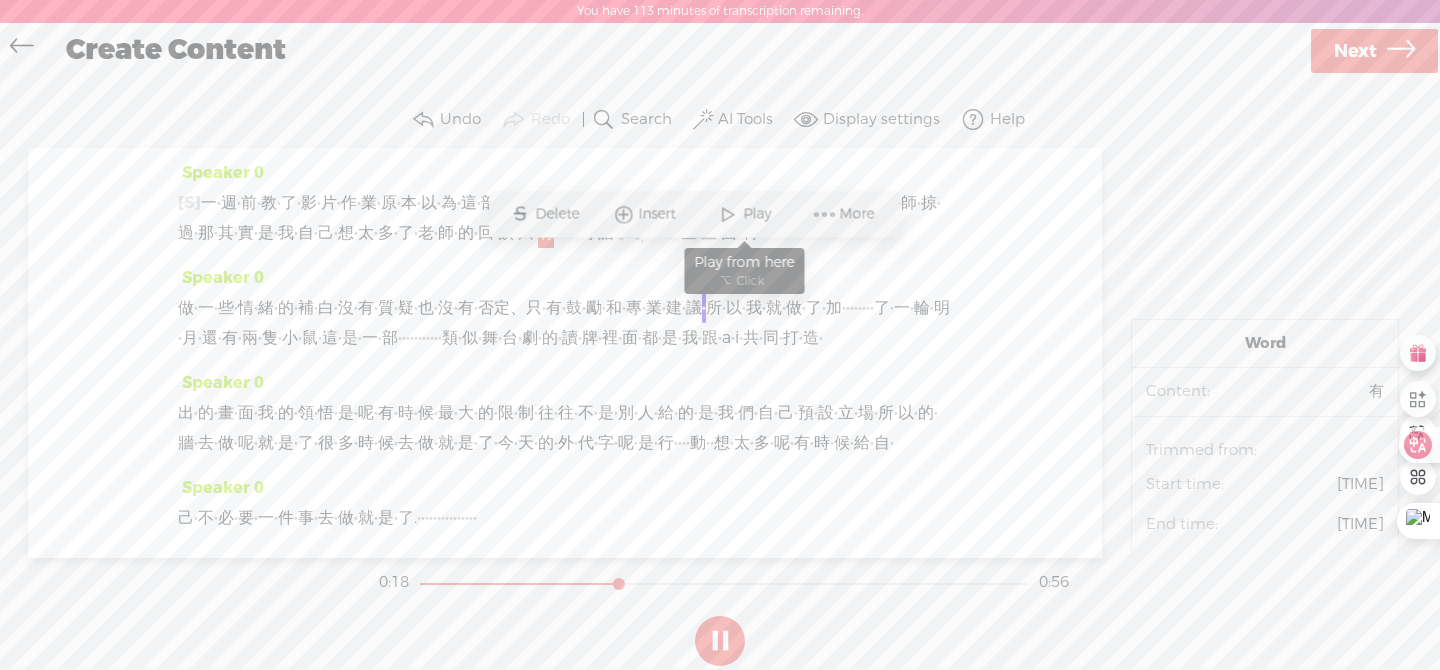 click on "Play" at bounding box center (759, 214) 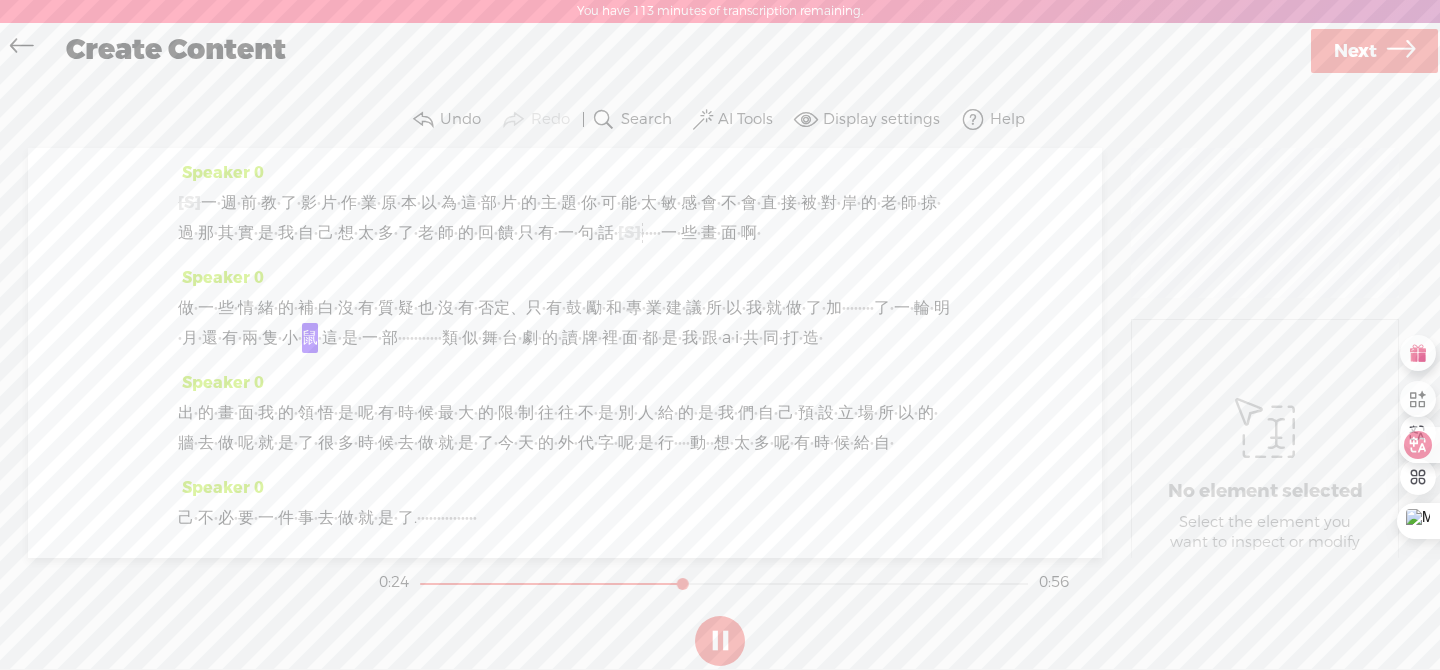 drag, startPoint x: 589, startPoint y: 397, endPoint x: 673, endPoint y: 397, distance: 84 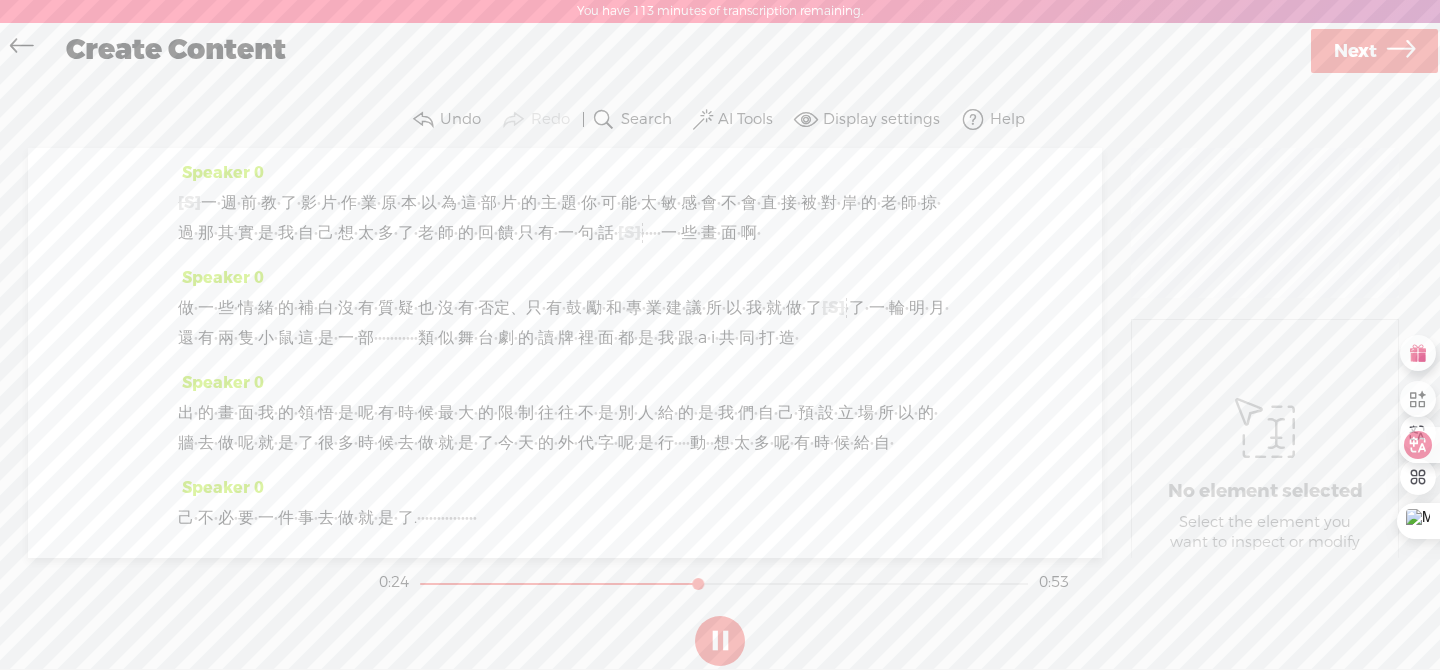 click on "做" at bounding box center [209, 203] 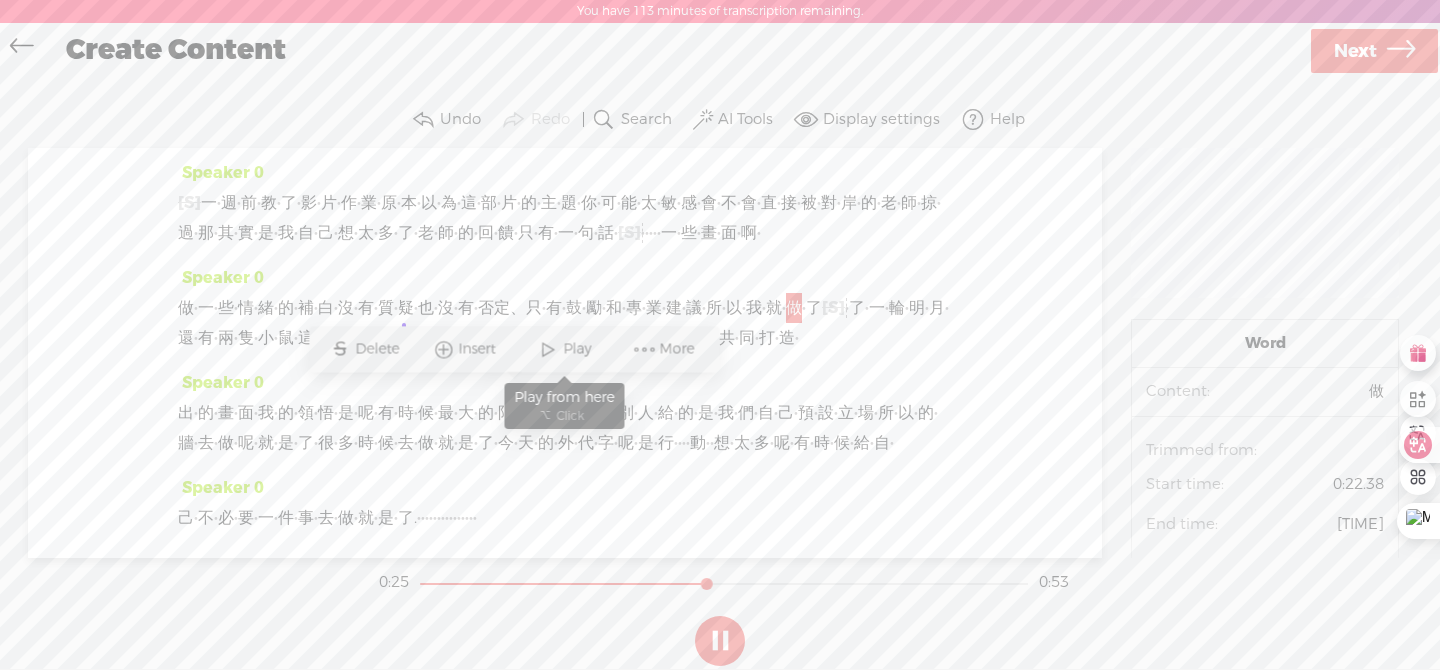 click on "Play" at bounding box center (579, 349) 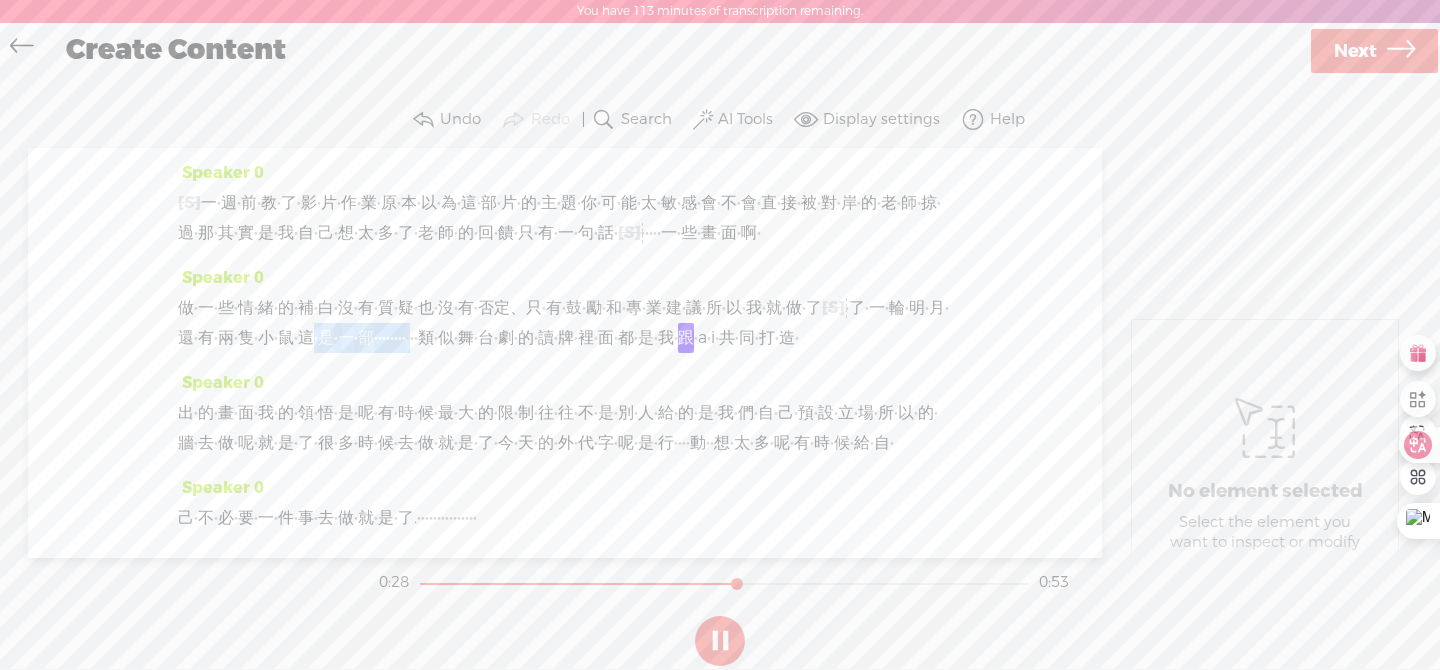 drag, startPoint x: 257, startPoint y: 426, endPoint x: 474, endPoint y: 420, distance: 217.08293 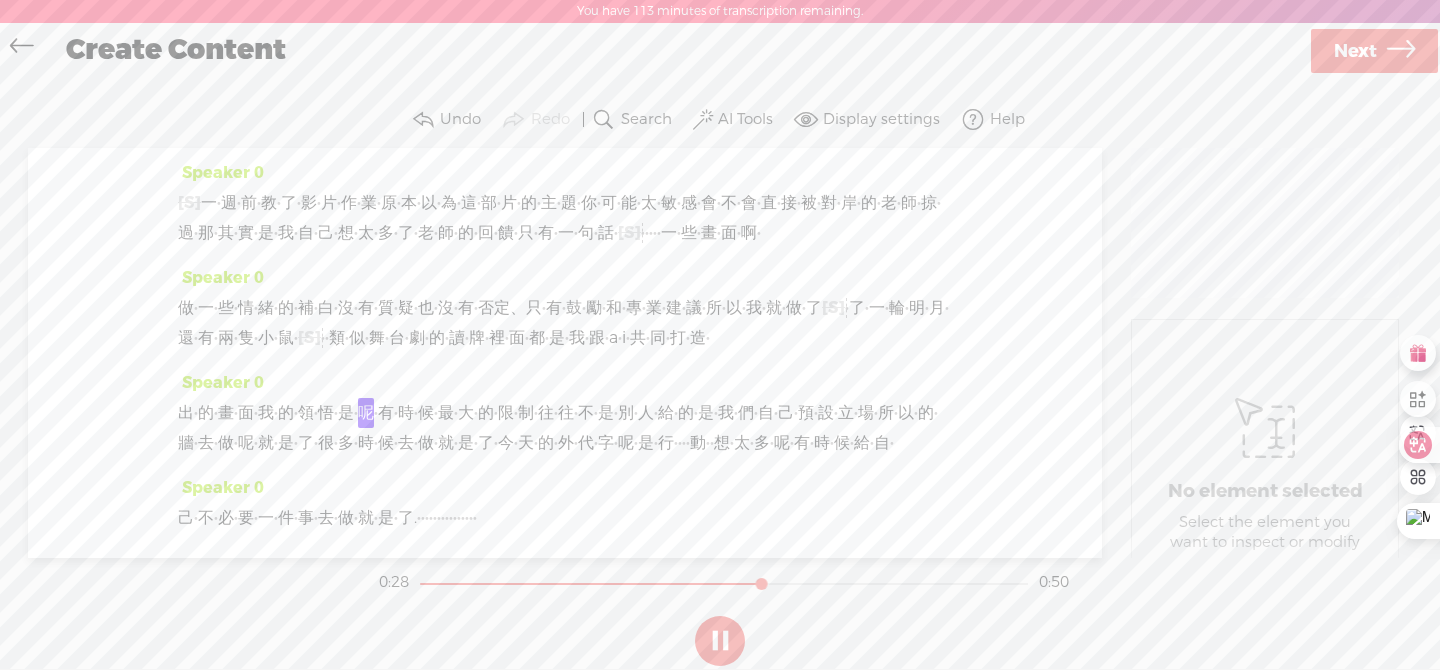 click on "鼠" at bounding box center (209, 203) 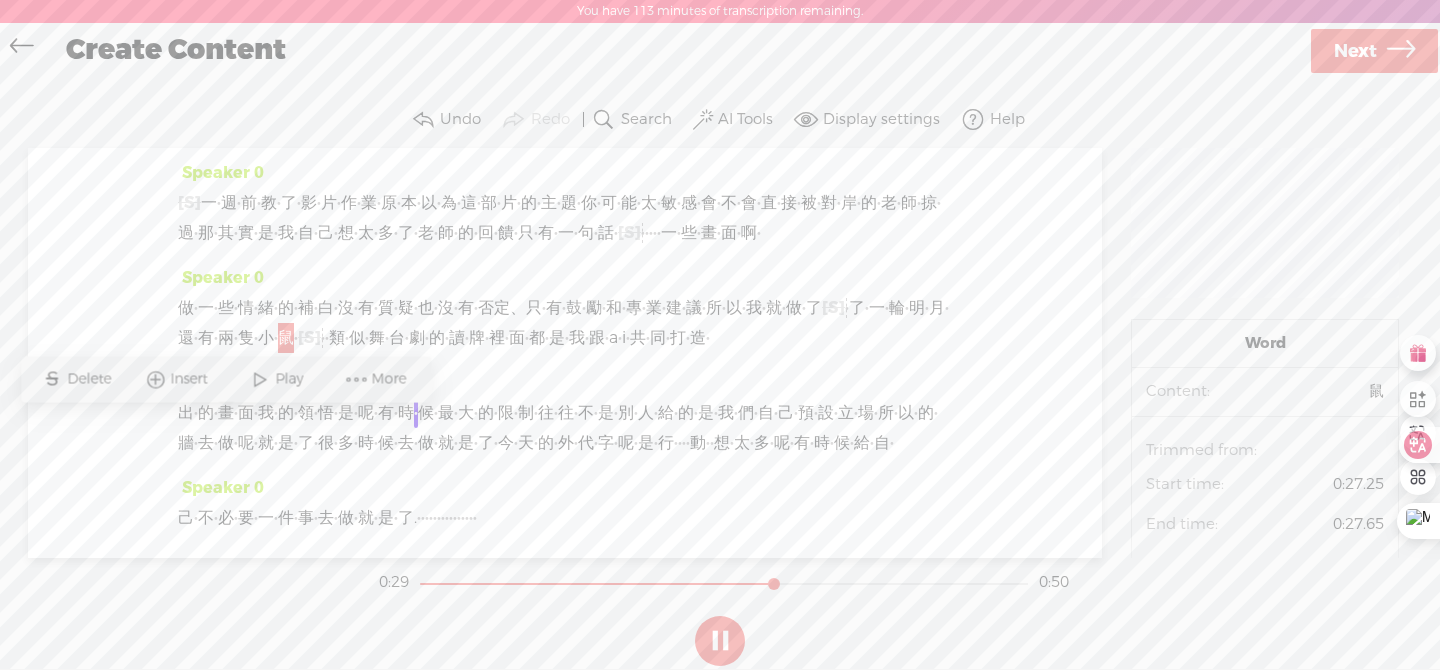click on "Play" at bounding box center [291, 379] 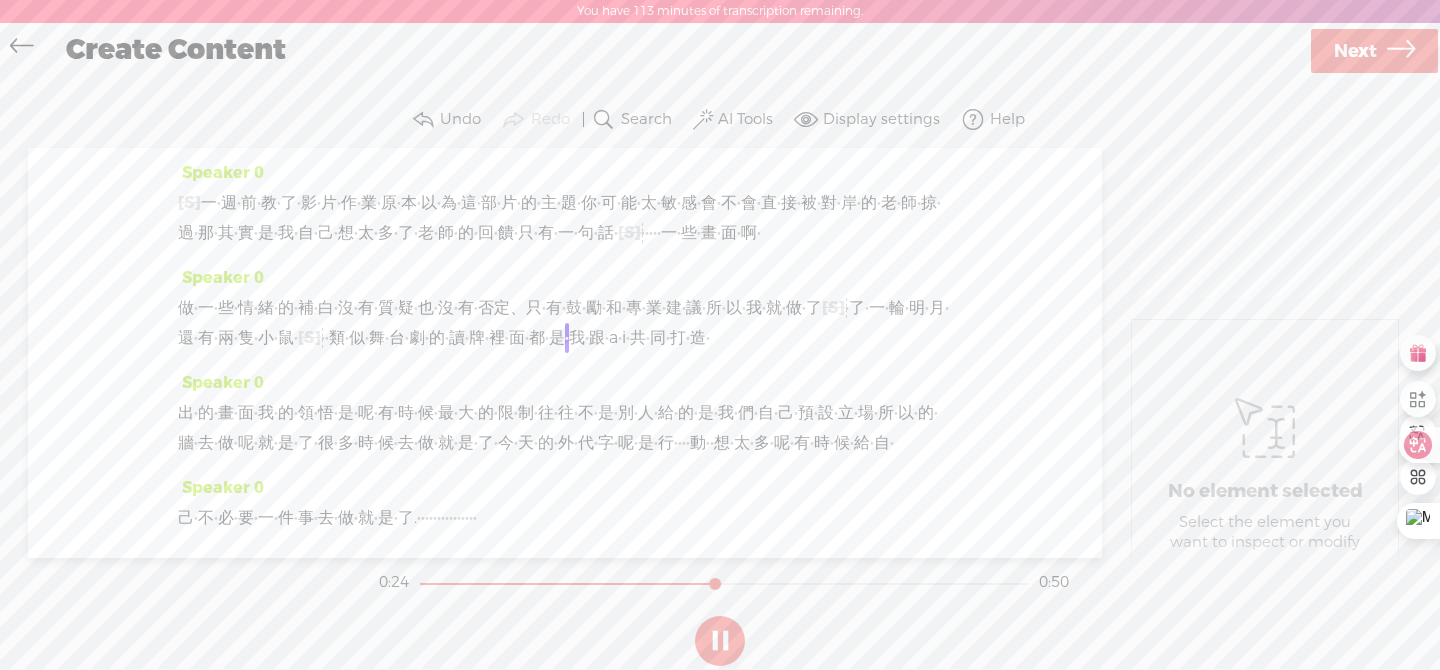 click on "Undo" at bounding box center [448, 120] 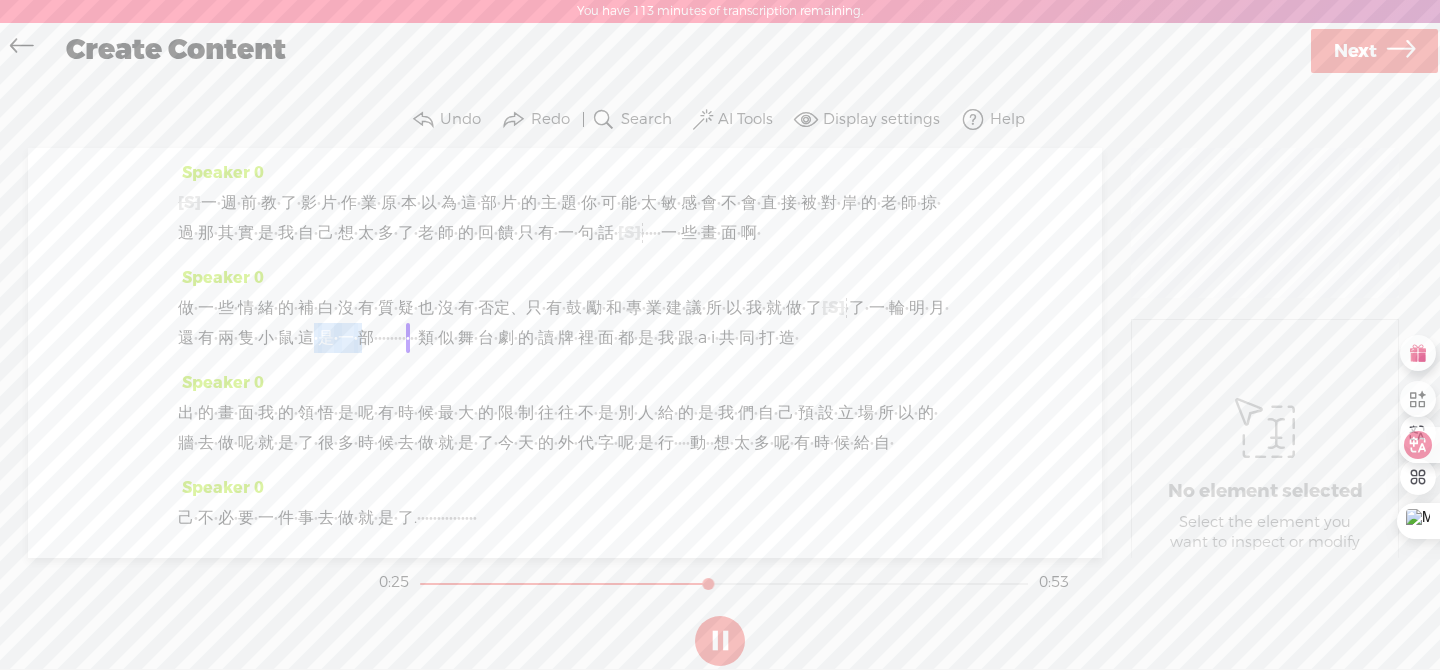 click on "做
·
一
·
些
·
情
·
緒
·
的
·
補
·
白
·
沒
·
有
·
質
·
疑
·
也
·
沒
·
有
·
否
定、
只
·
有
·
鼓
·
勵
·
和
·
專
·
業
·
建
·
議
·
所
·" at bounding box center (565, 218) 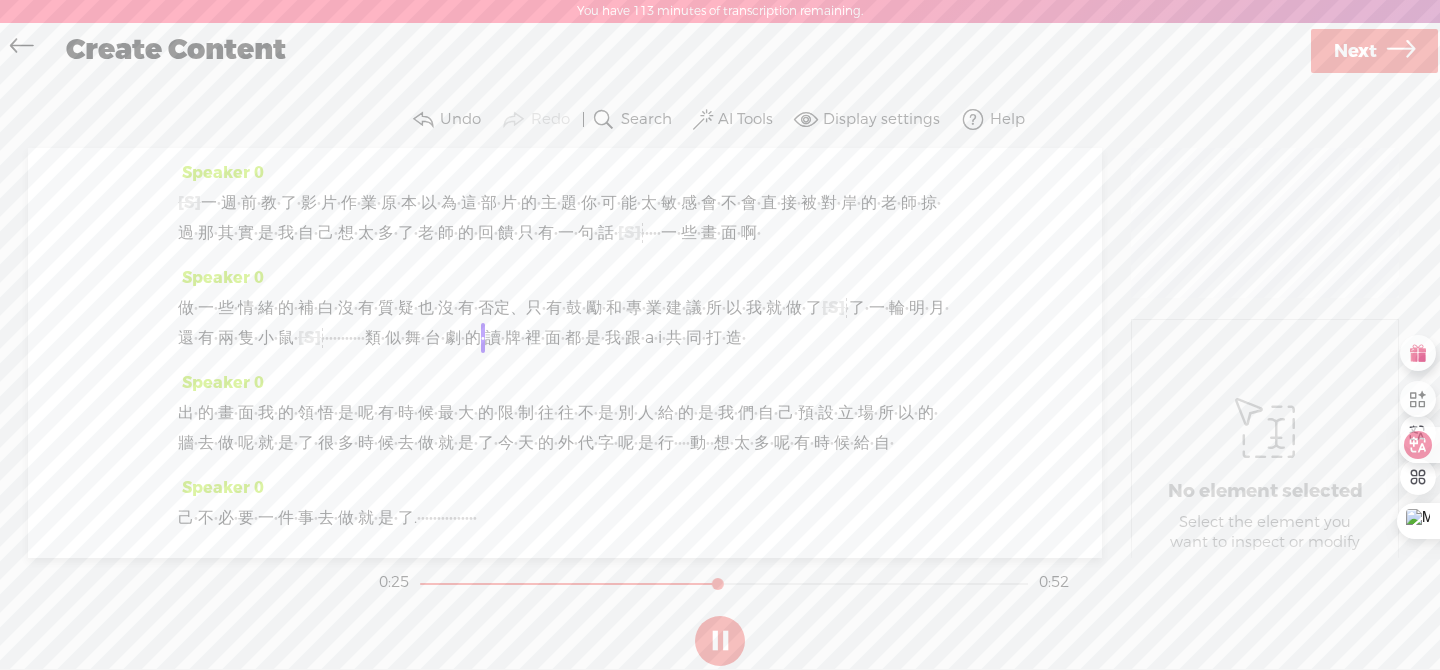 click on "鼠" at bounding box center (209, 203) 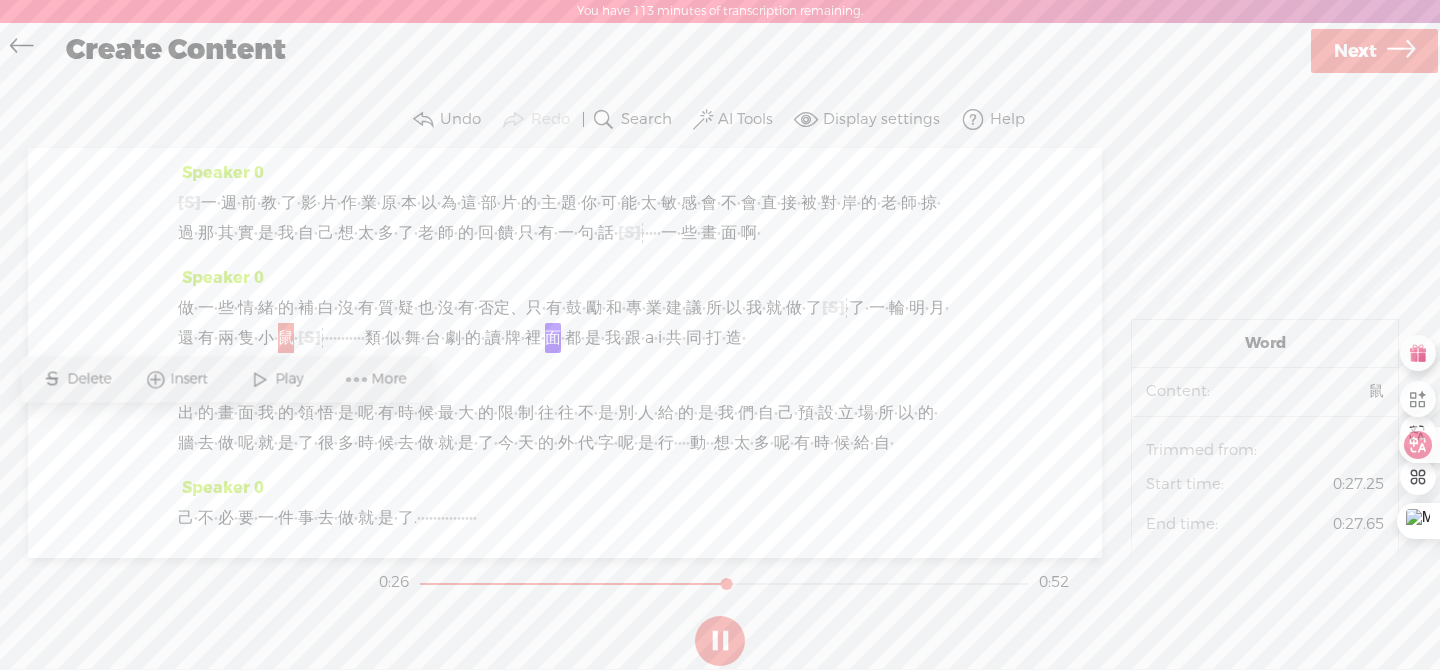 click at bounding box center (260, 379) 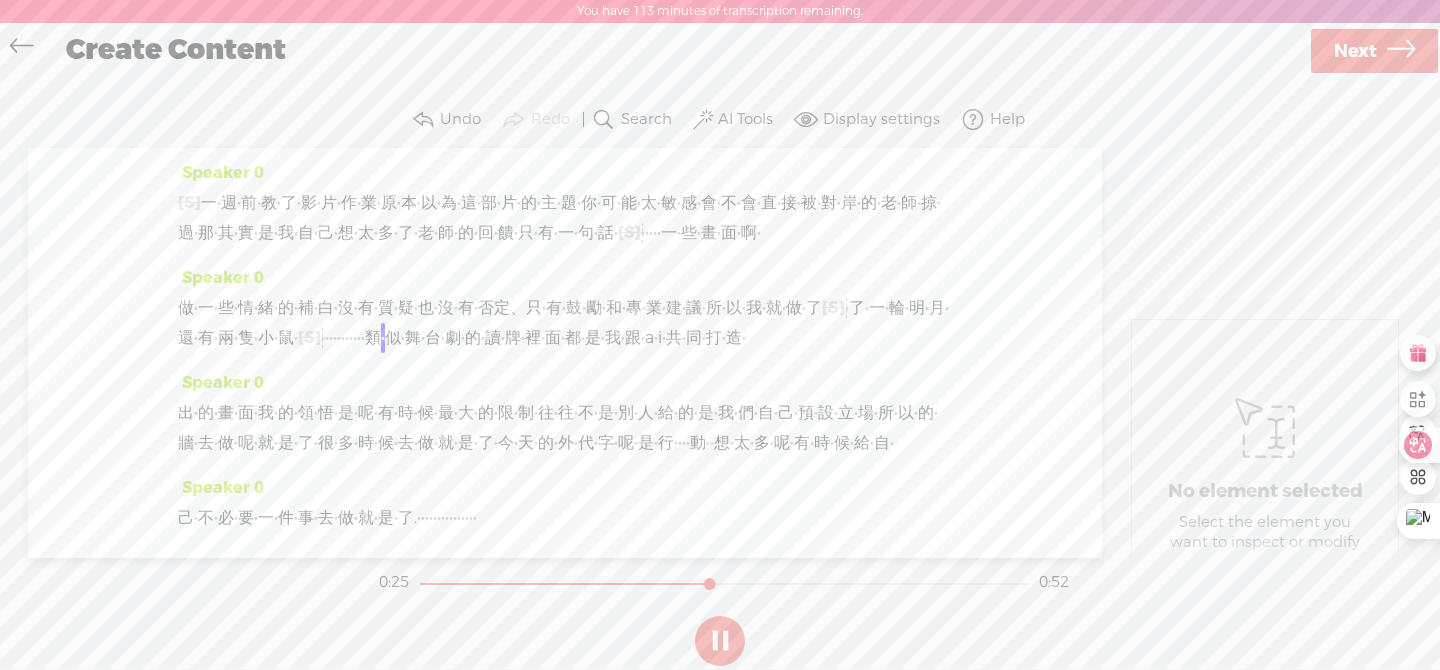 drag, startPoint x: 296, startPoint y: 427, endPoint x: 343, endPoint y: 425, distance: 47.042534 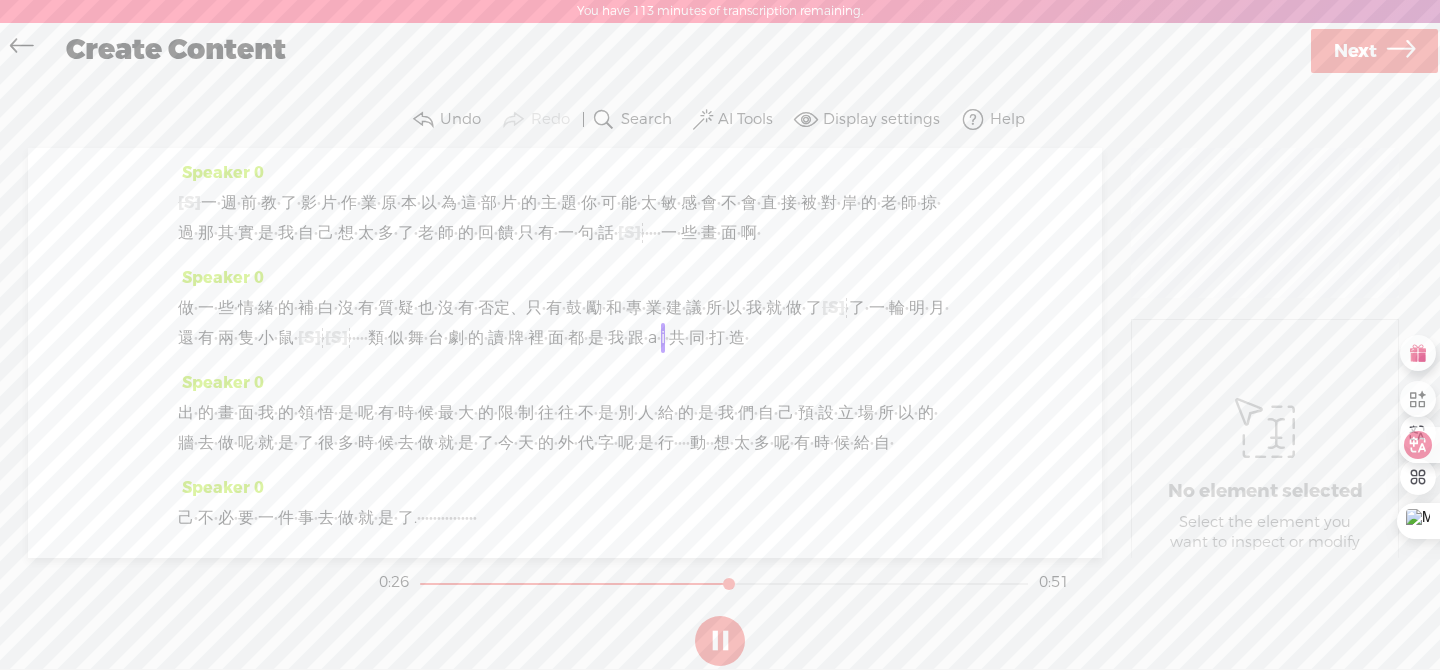 click on "·" at bounding box center [323, 338] 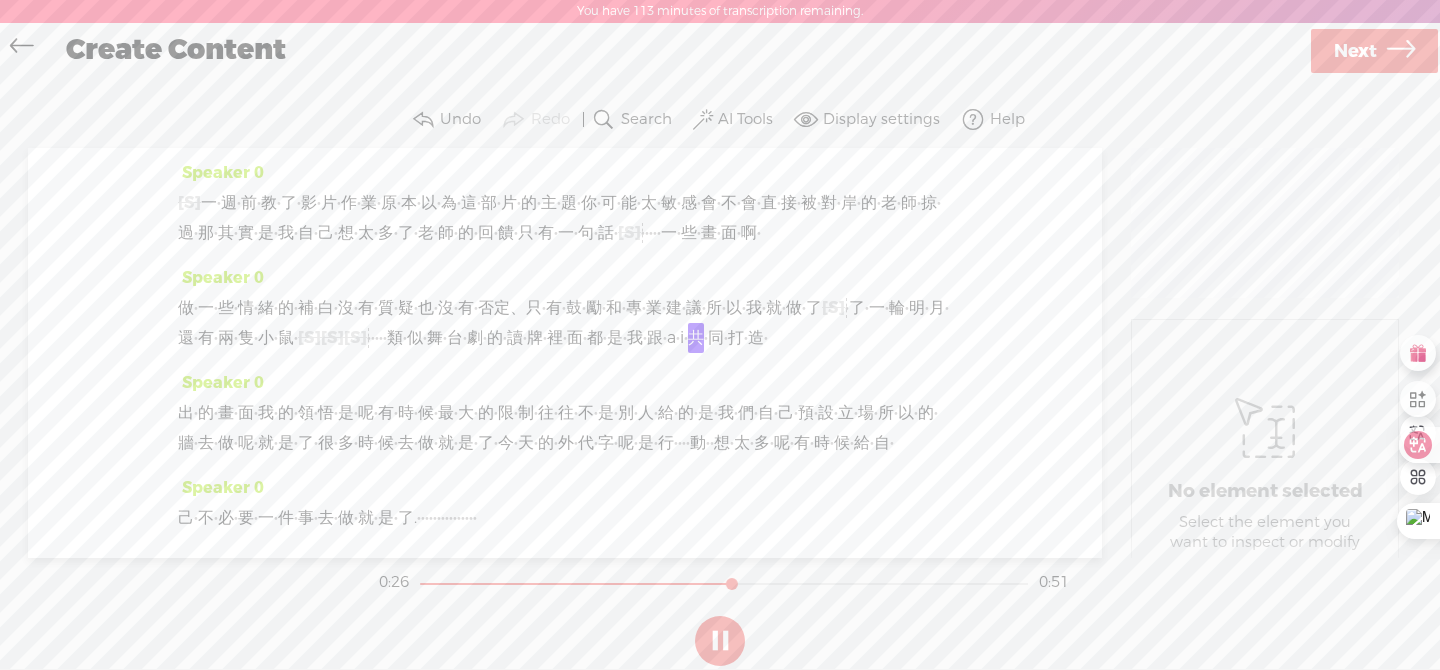 click on "鼠" at bounding box center (209, 203) 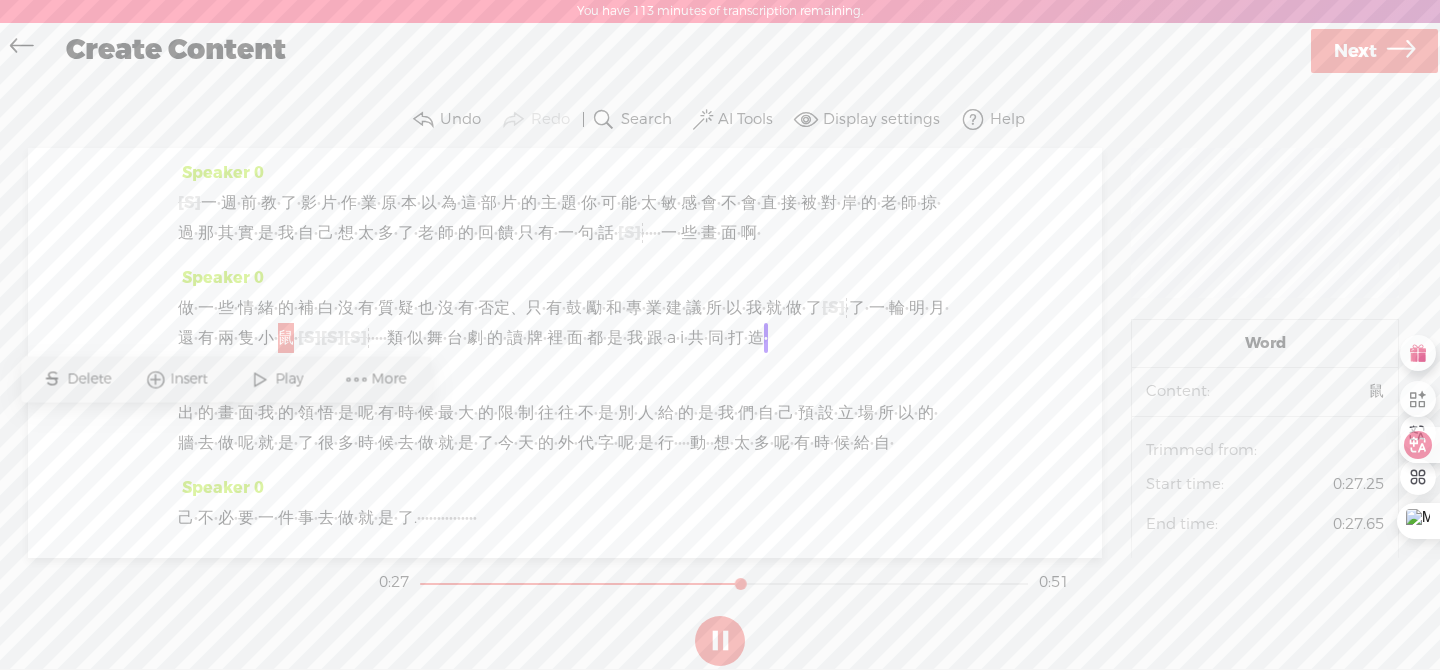 click at bounding box center [260, 379] 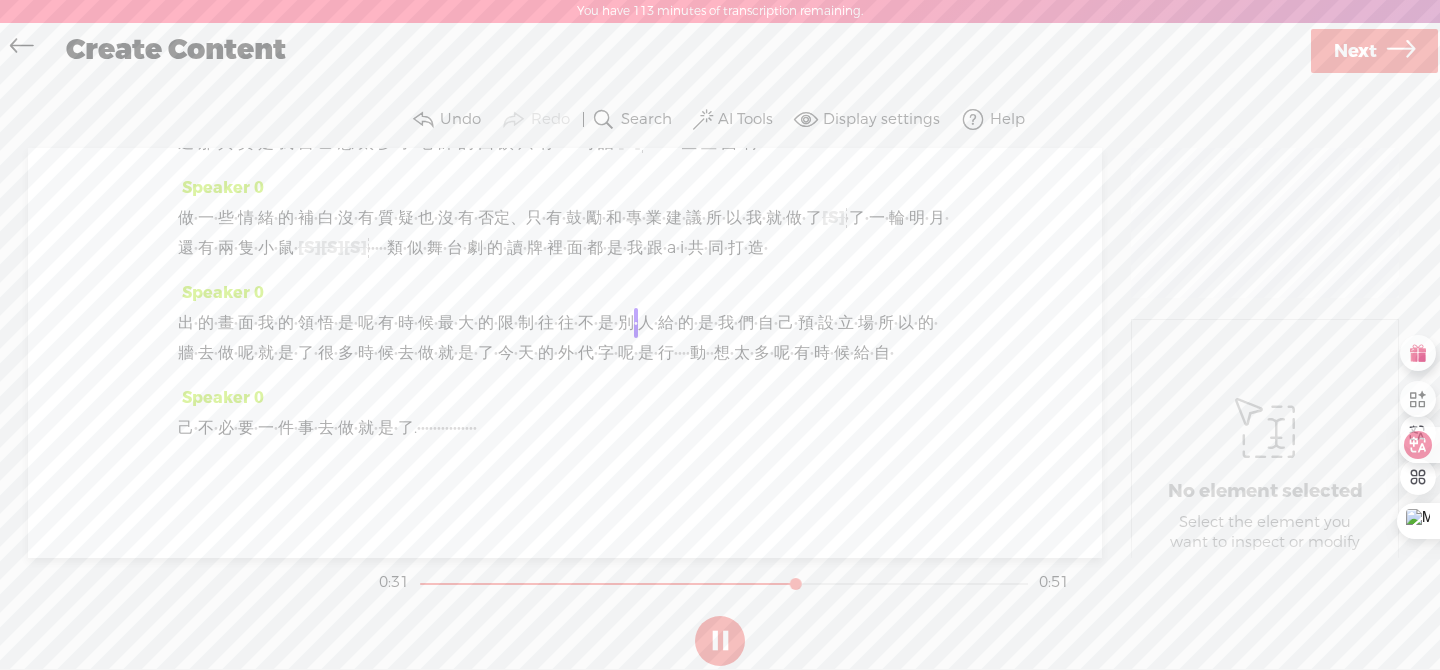 scroll, scrollTop: 269, scrollLeft: 0, axis: vertical 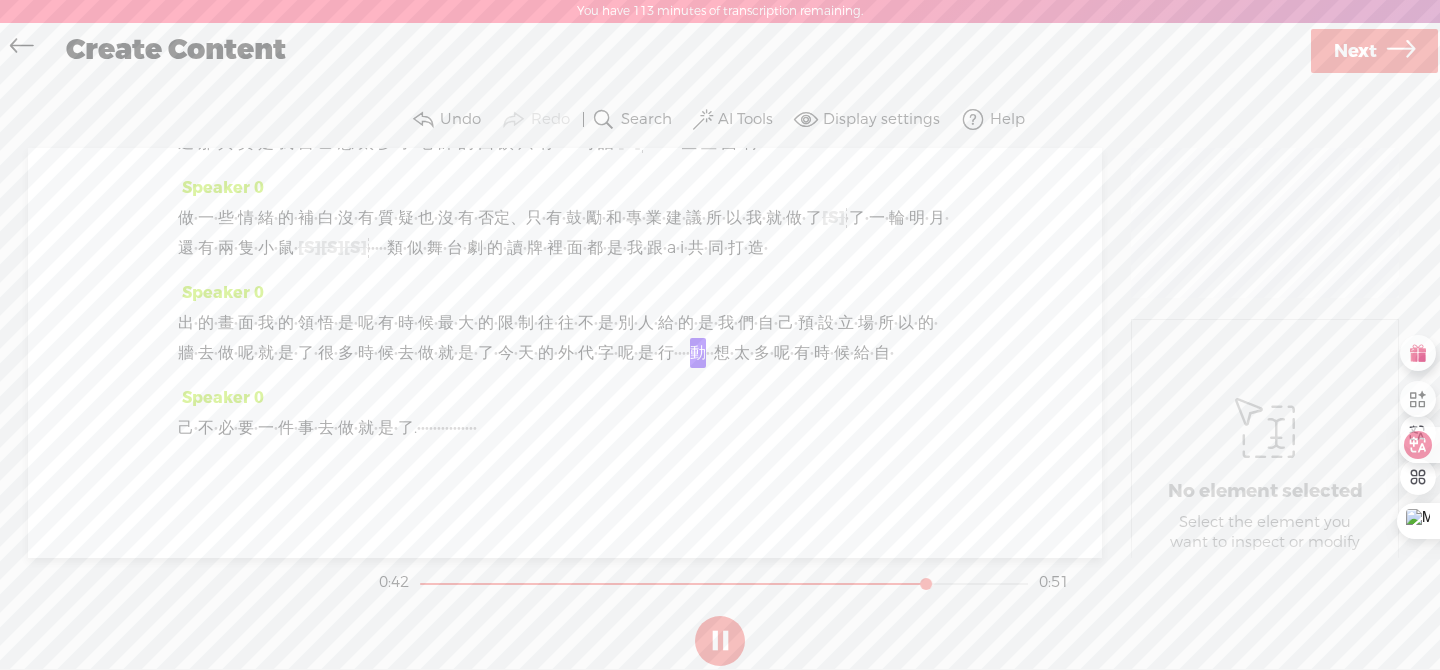 drag, startPoint x: 830, startPoint y: 296, endPoint x: 281, endPoint y: 319, distance: 549.48157 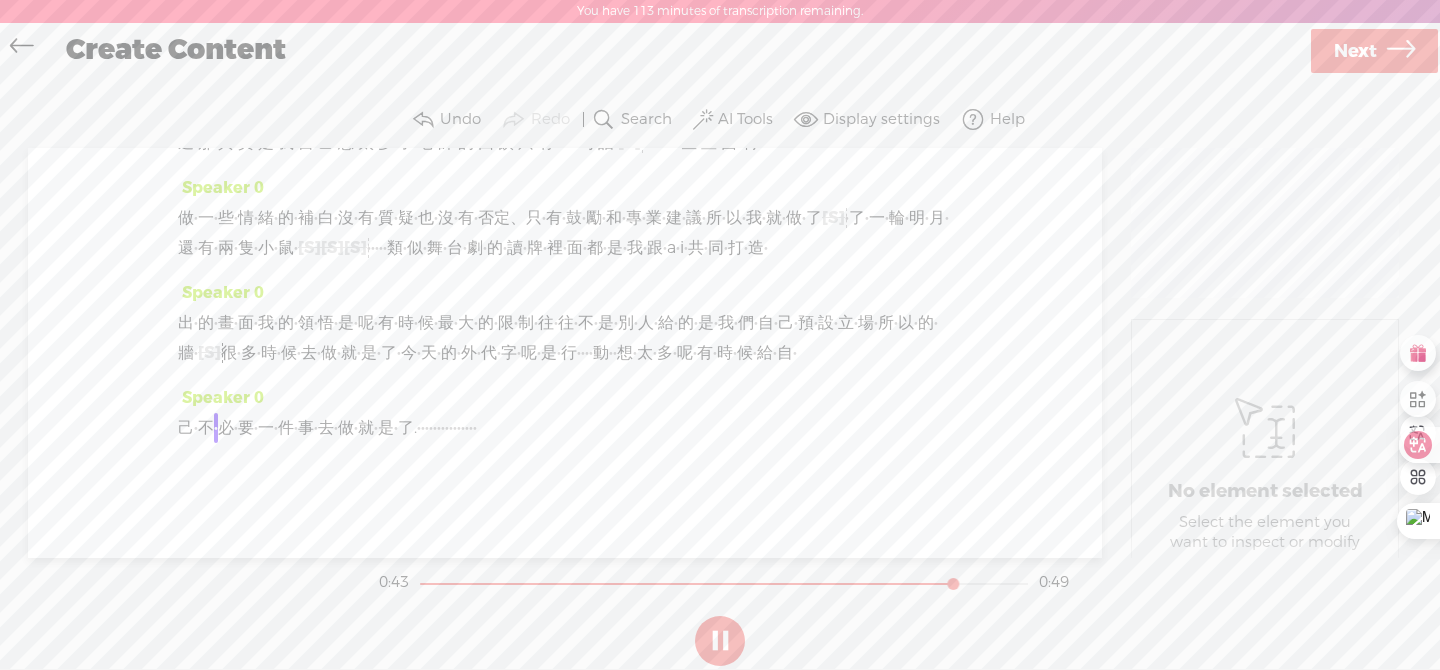 click on "我" at bounding box center (209, 113) 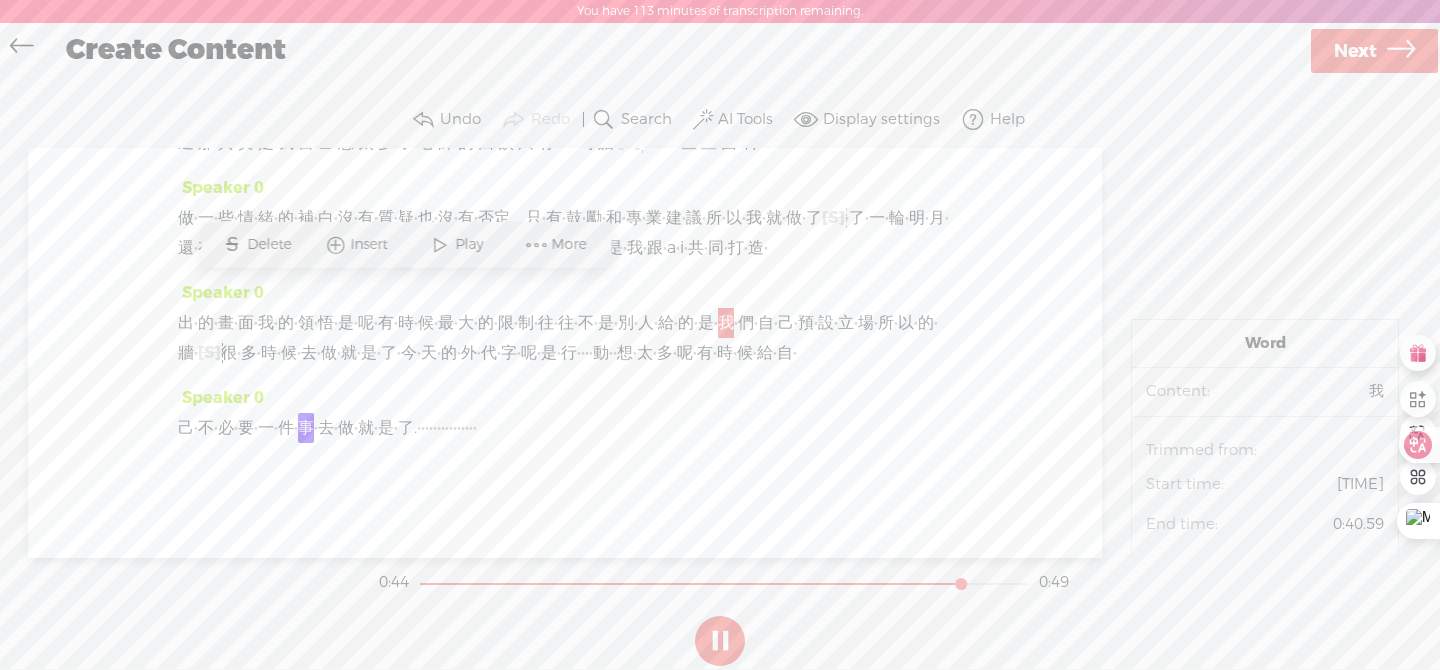 click on "Play" at bounding box center [471, 245] 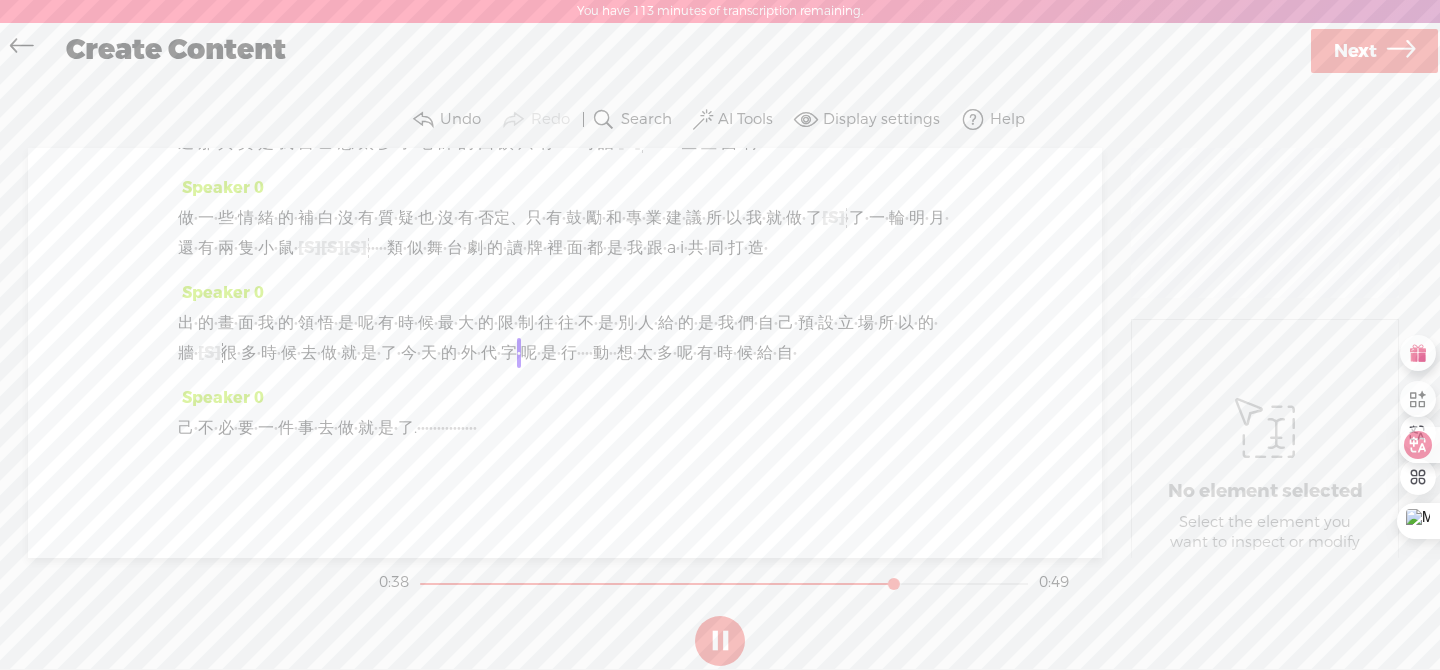 drag, startPoint x: 689, startPoint y: 297, endPoint x: 806, endPoint y: 297, distance: 117 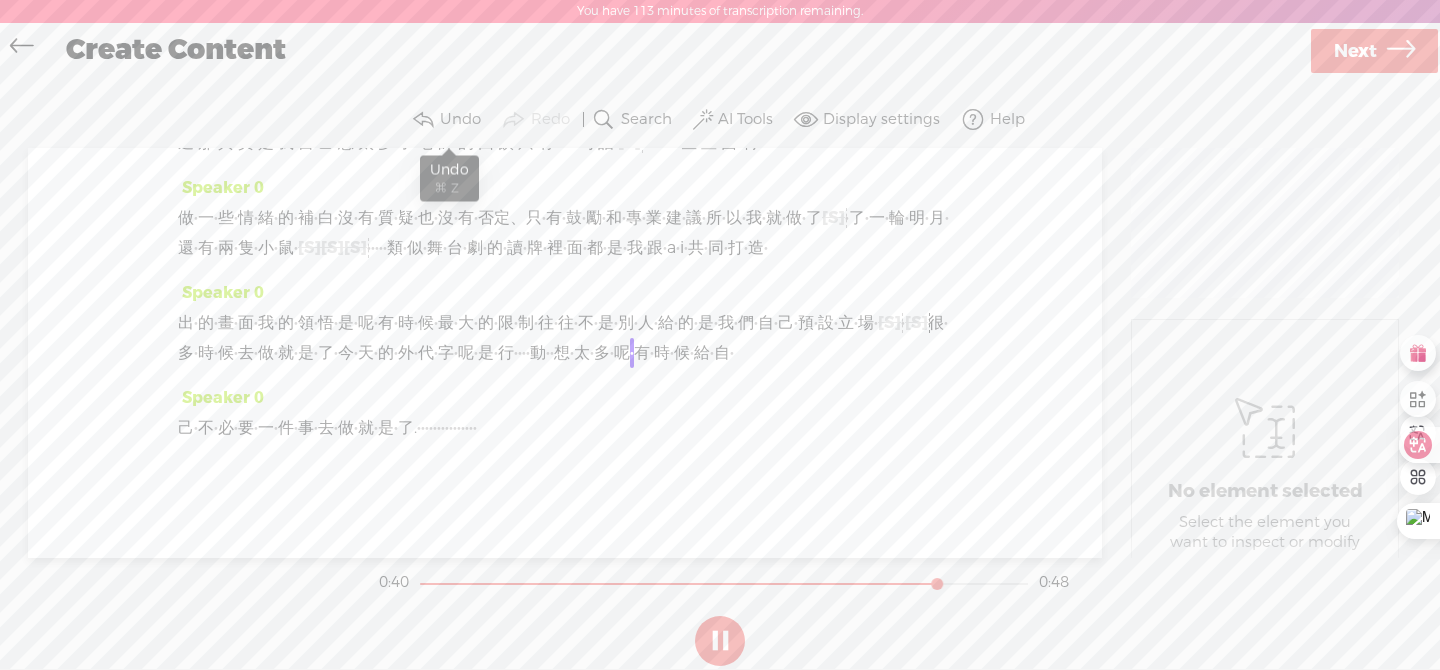 click at bounding box center [423, 120] 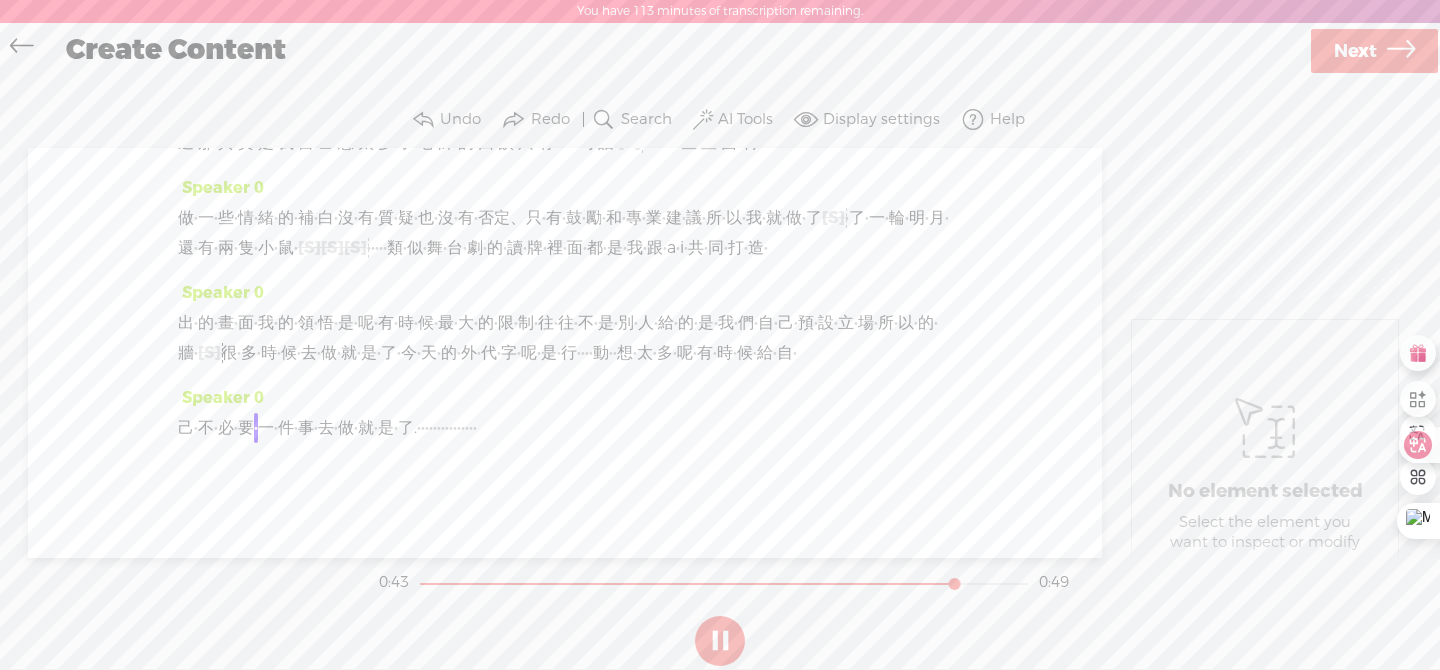 click on "去" at bounding box center (209, 113) 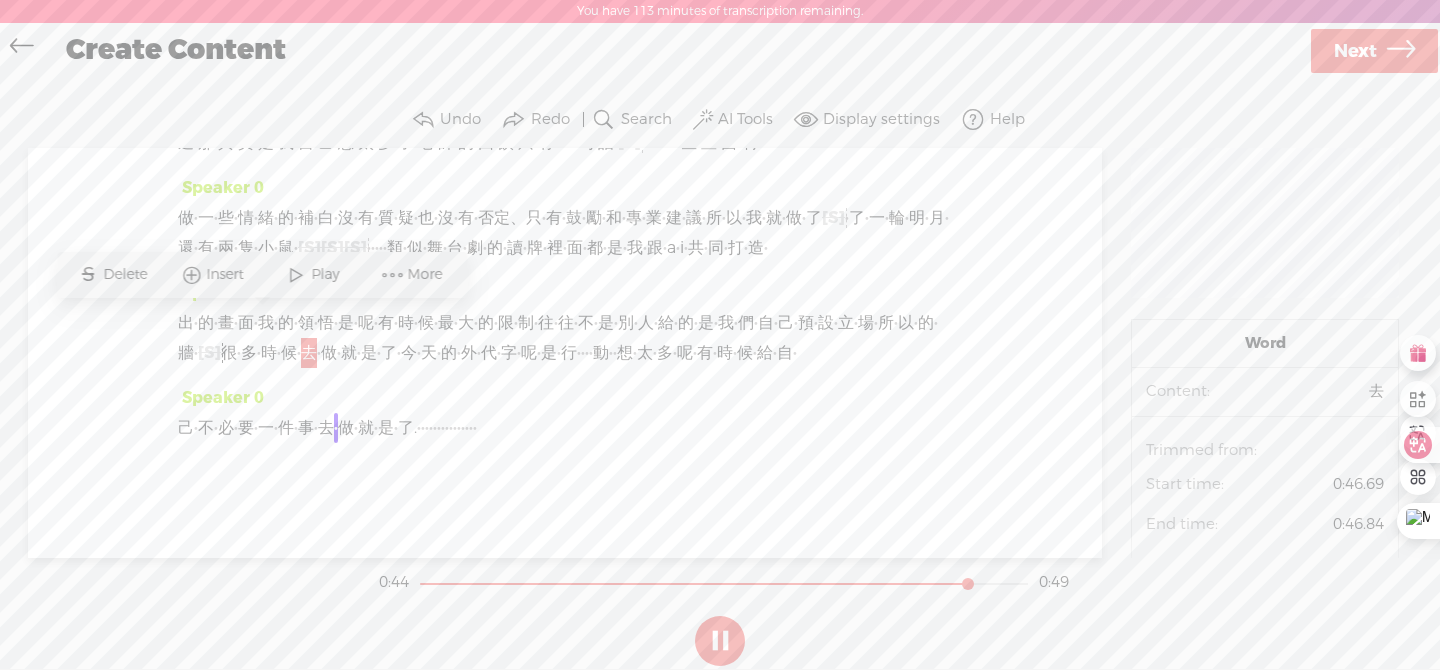 click at bounding box center [296, 275] 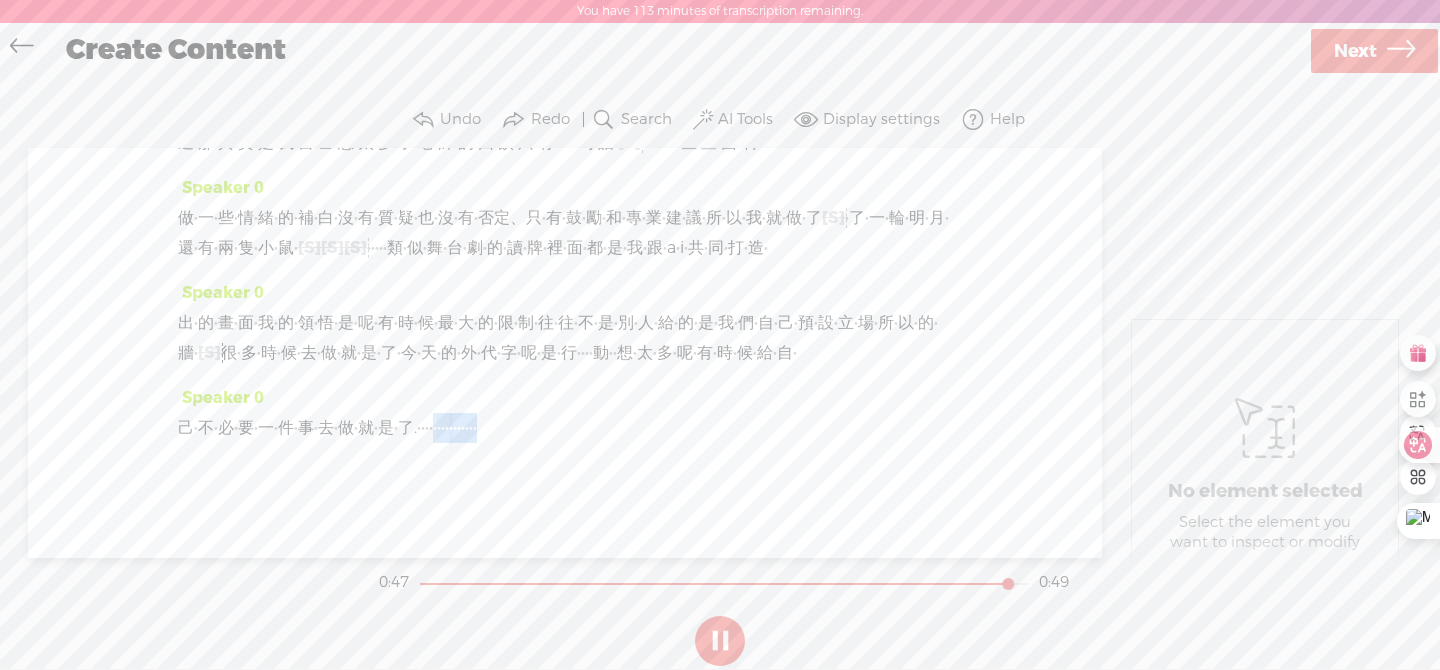 drag, startPoint x: 648, startPoint y: 435, endPoint x: 852, endPoint y: 436, distance: 204.00246 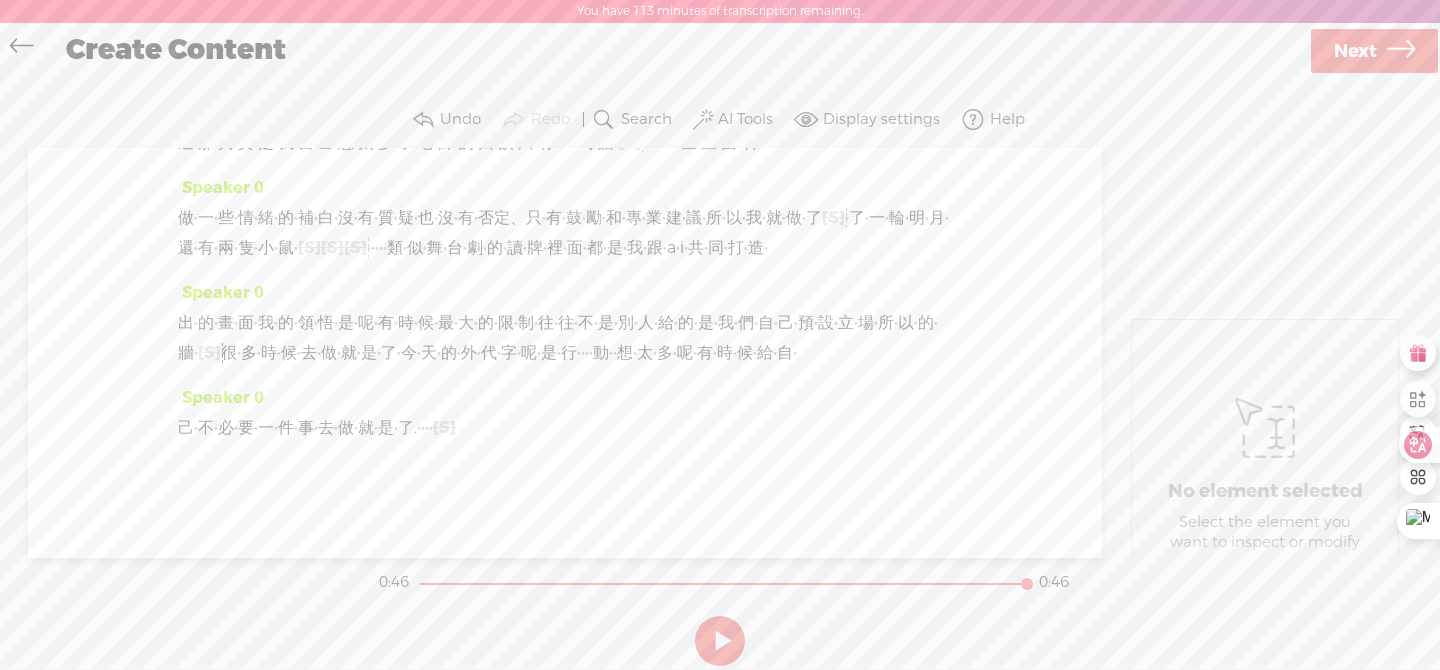 click on "Next" at bounding box center [1355, 51] 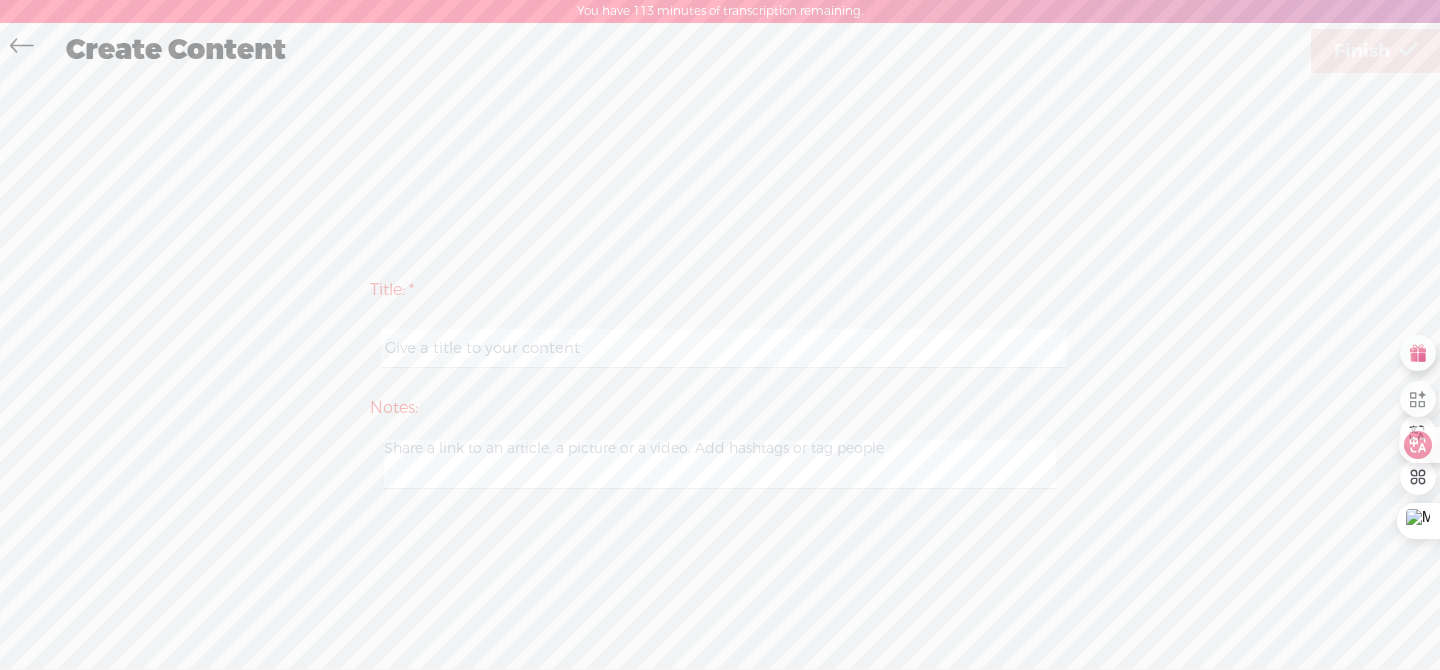 click at bounding box center [723, 348] 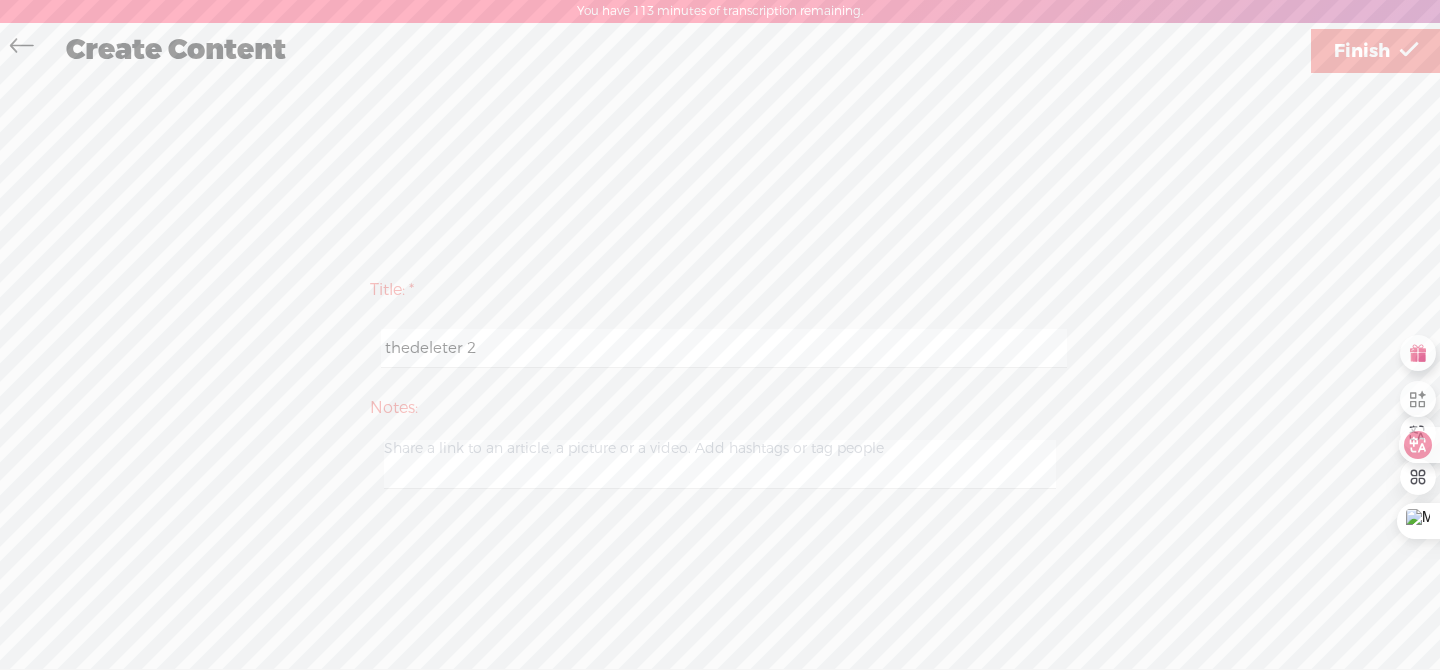 type on "thedeleter 2" 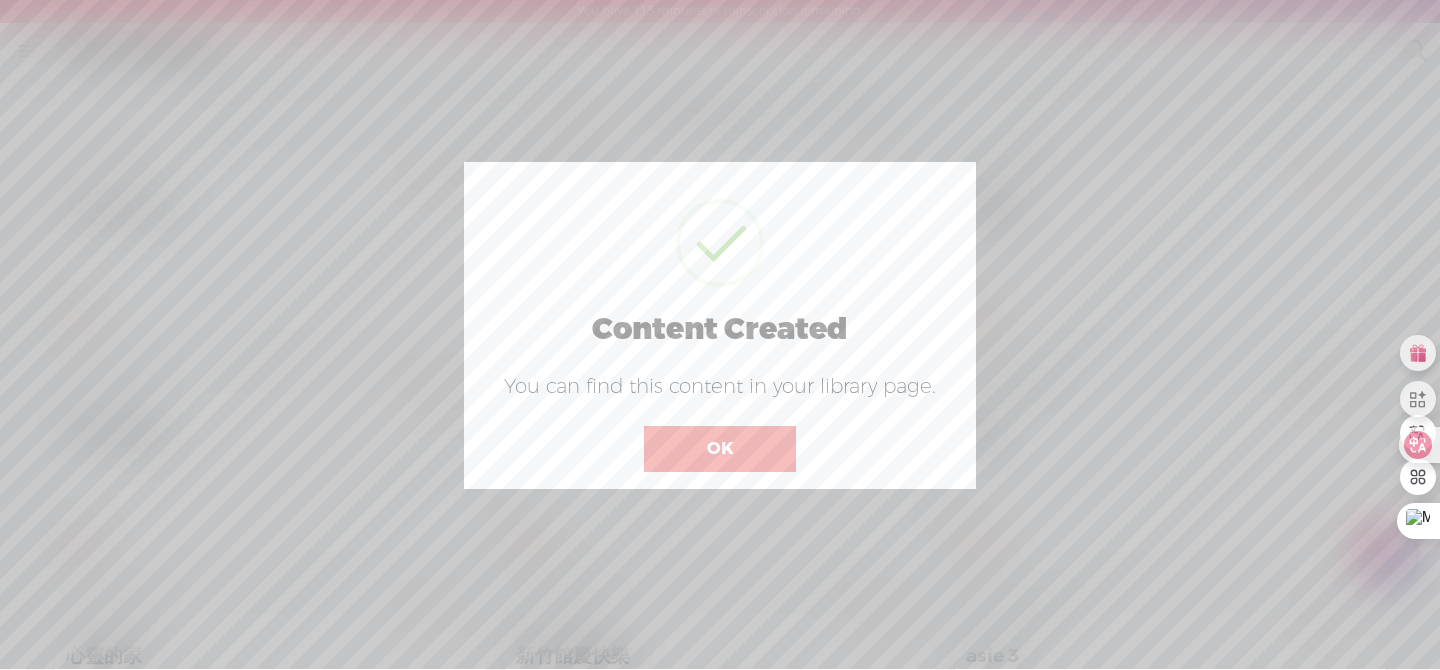 click on "OK" at bounding box center [720, 449] 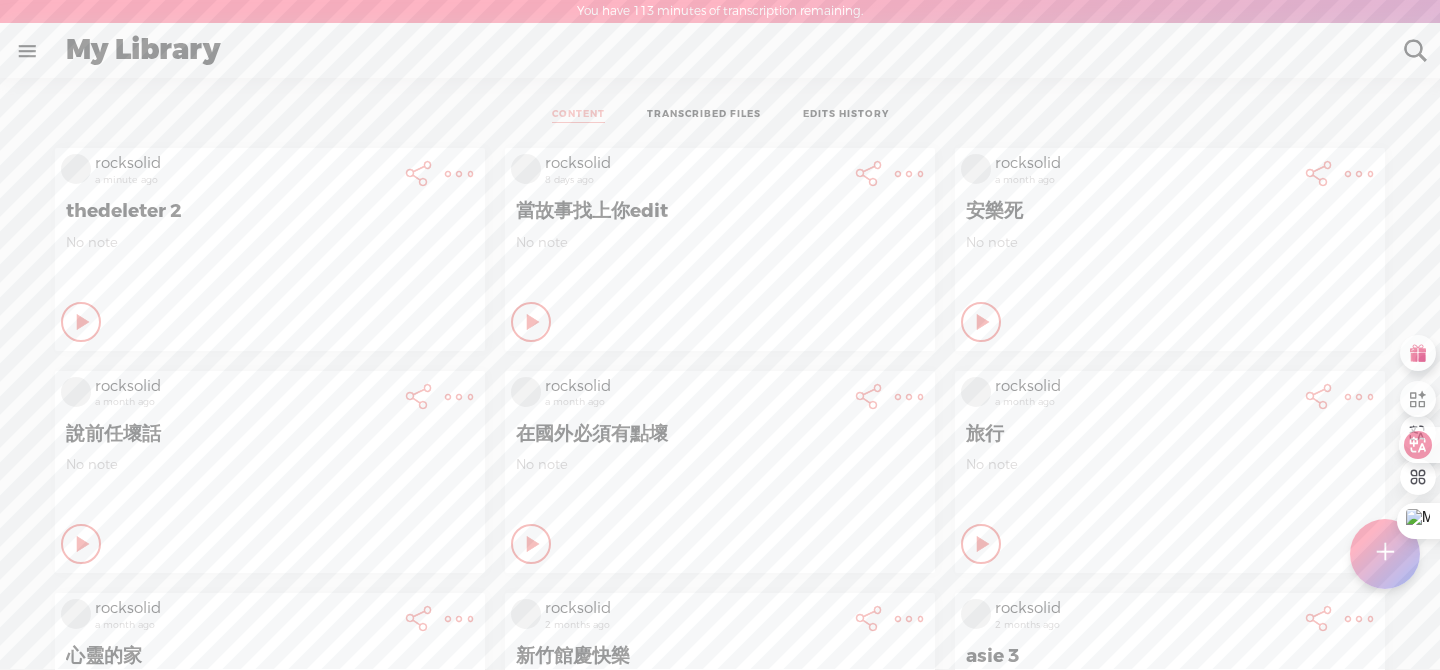 click at bounding box center [459, 174] 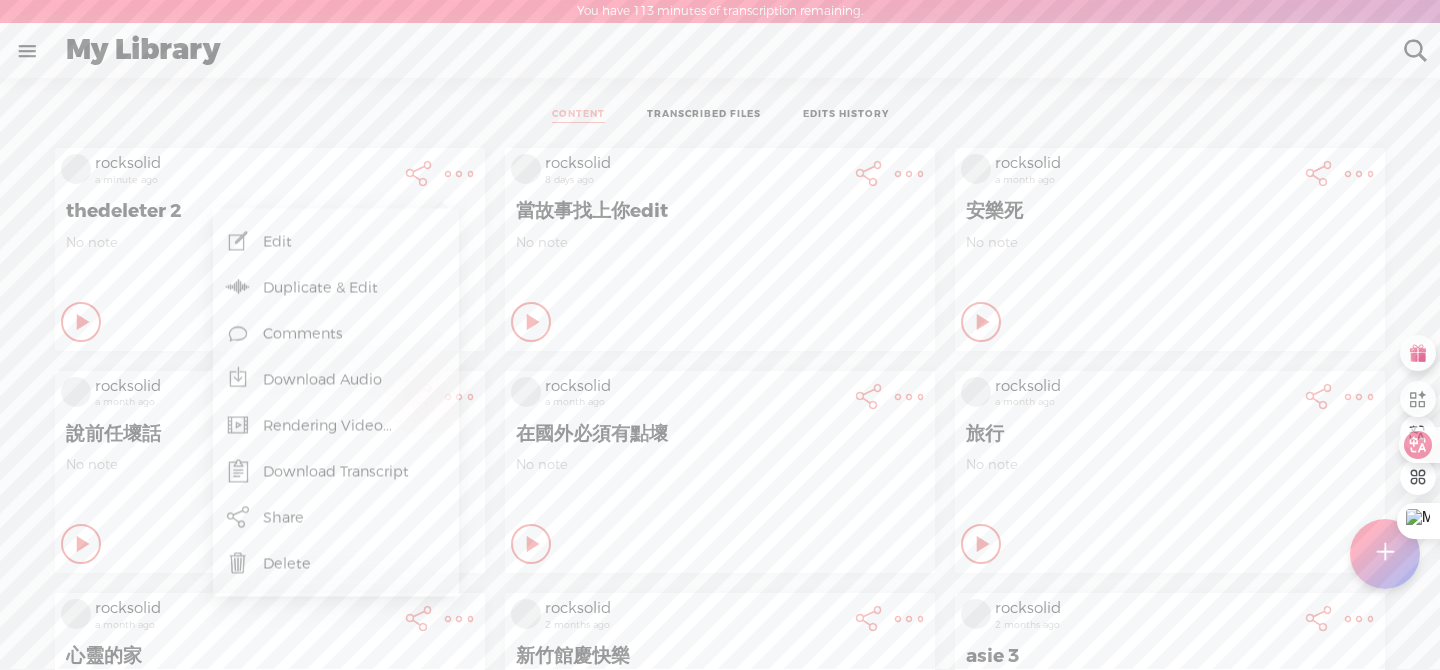click on "Rendering Video..." at bounding box center (336, 426) 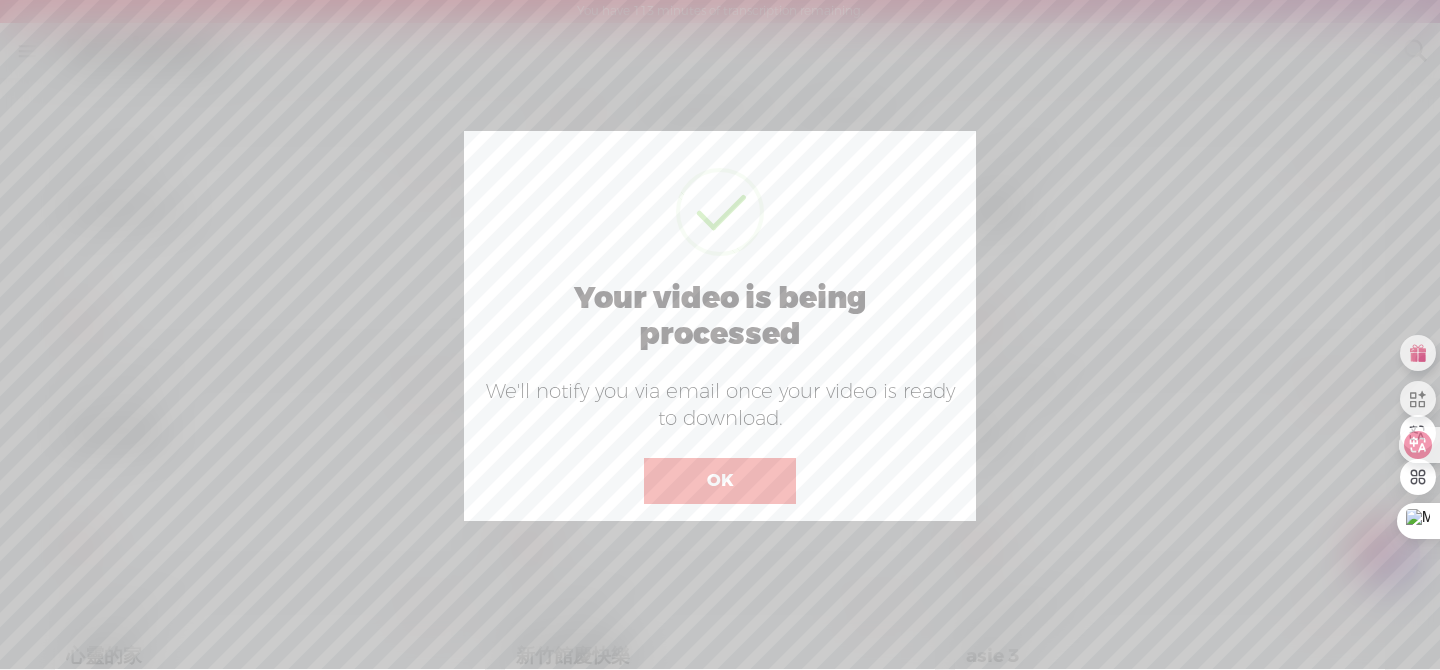 click on "OK" at bounding box center [720, 481] 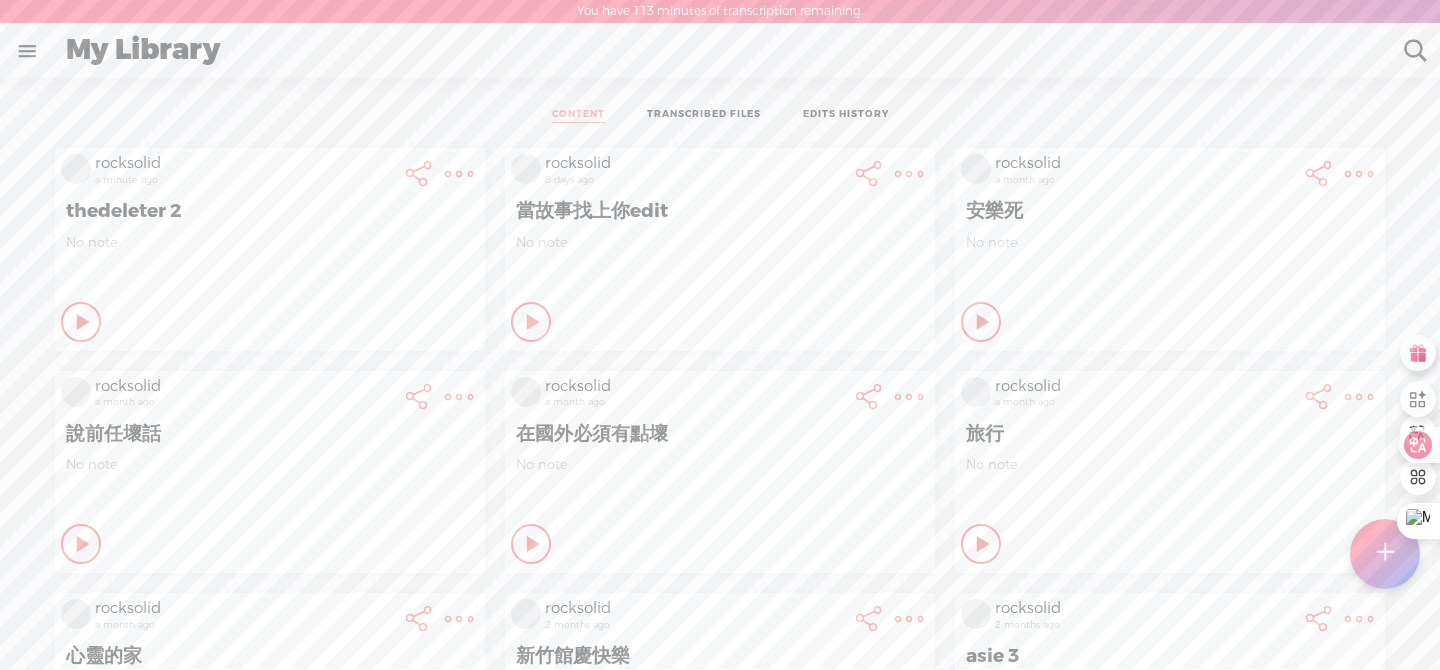 click at bounding box center (459, 174) 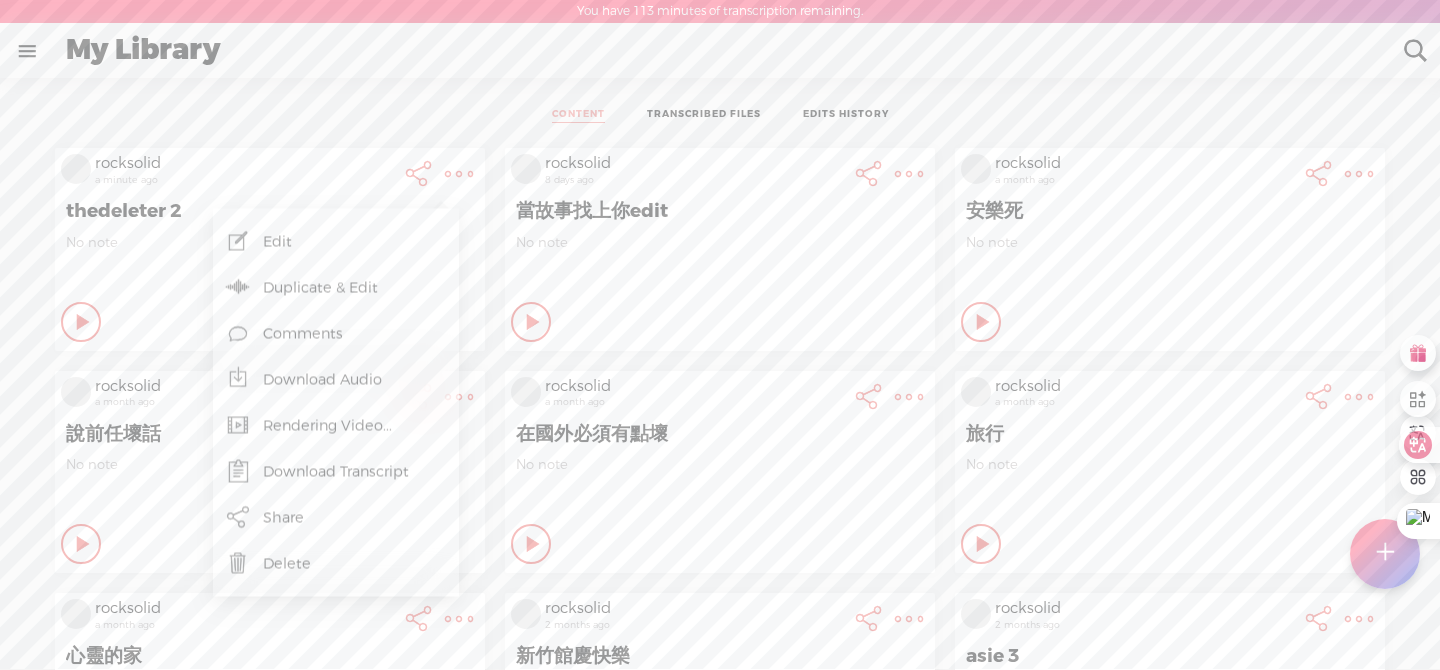 click on "Rendering Video..." at bounding box center [336, 426] 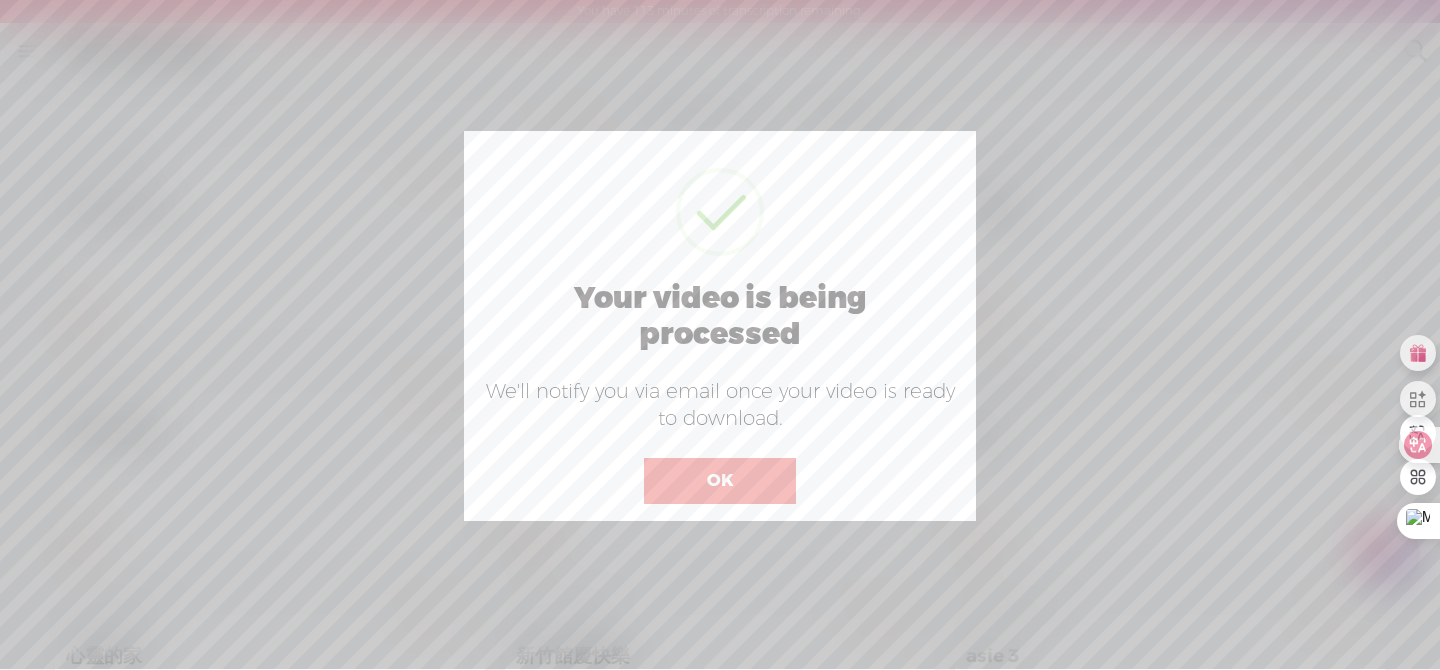click on "OK" at bounding box center [720, 481] 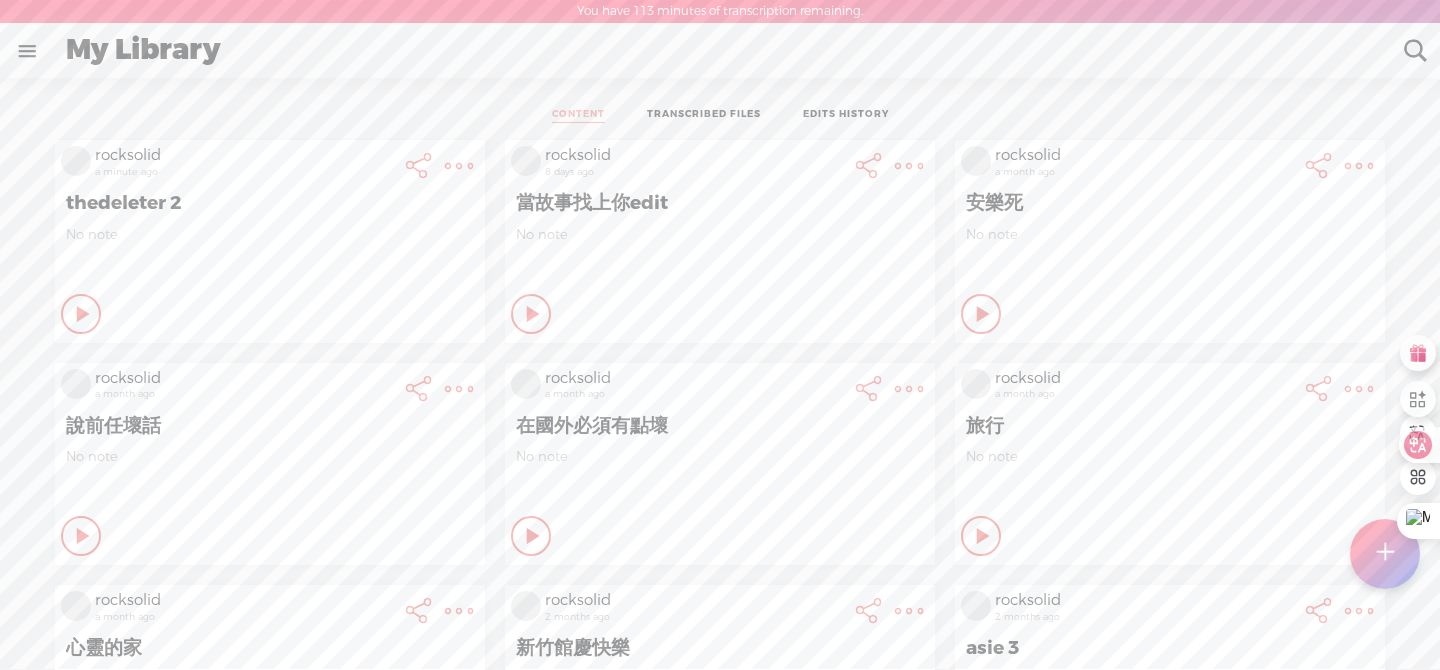 scroll, scrollTop: 0, scrollLeft: 0, axis: both 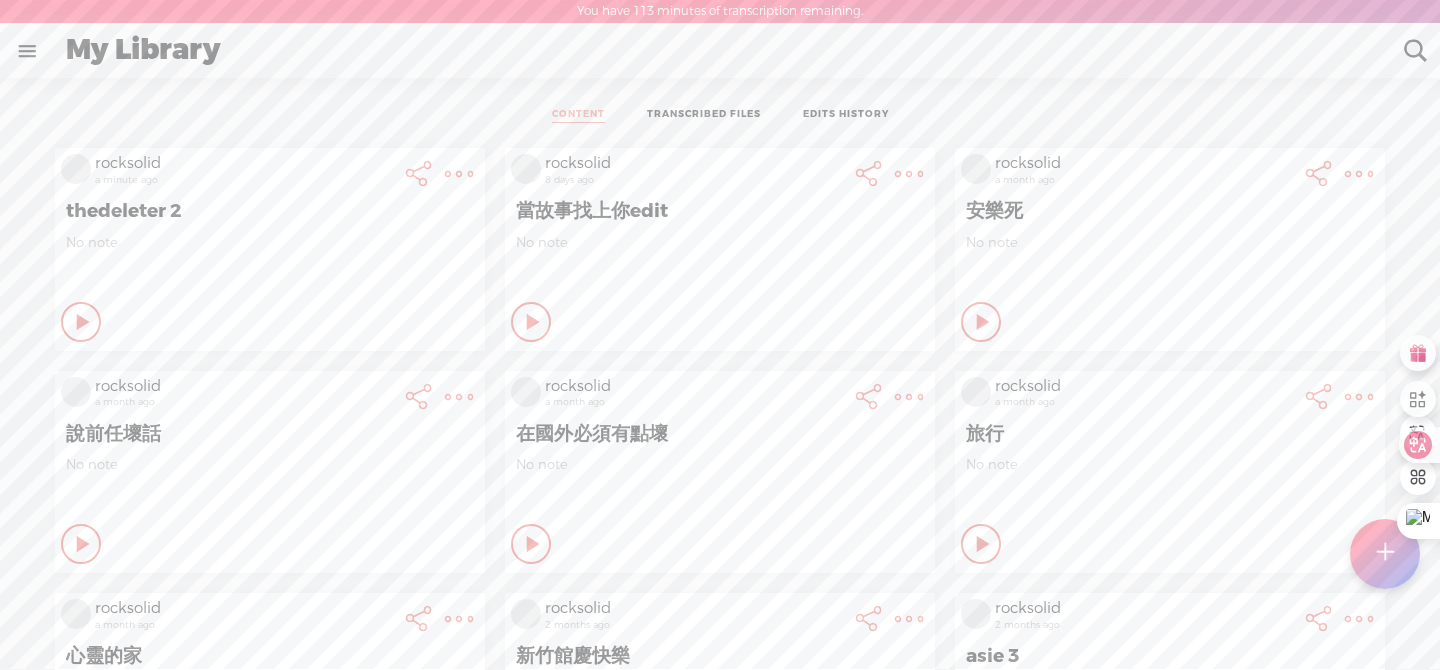 click at bounding box center (459, 174) 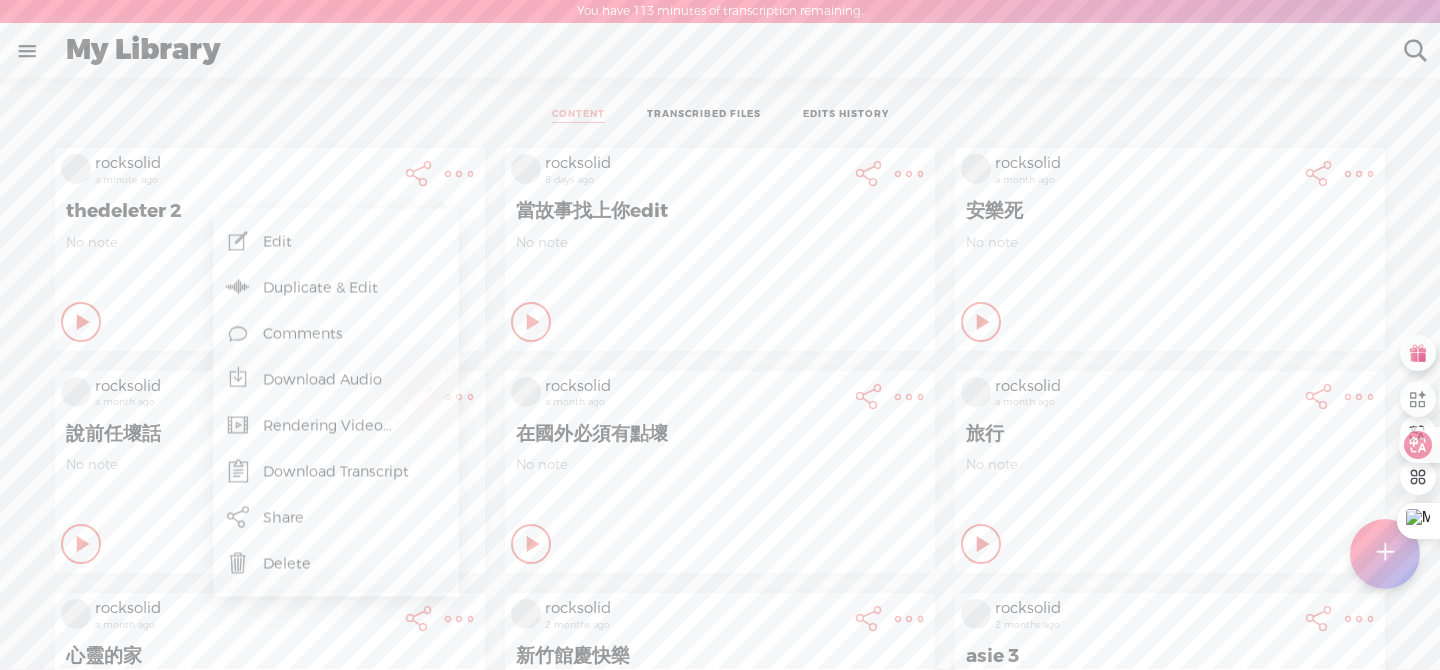 click on "Rendering Video..." at bounding box center [336, 426] 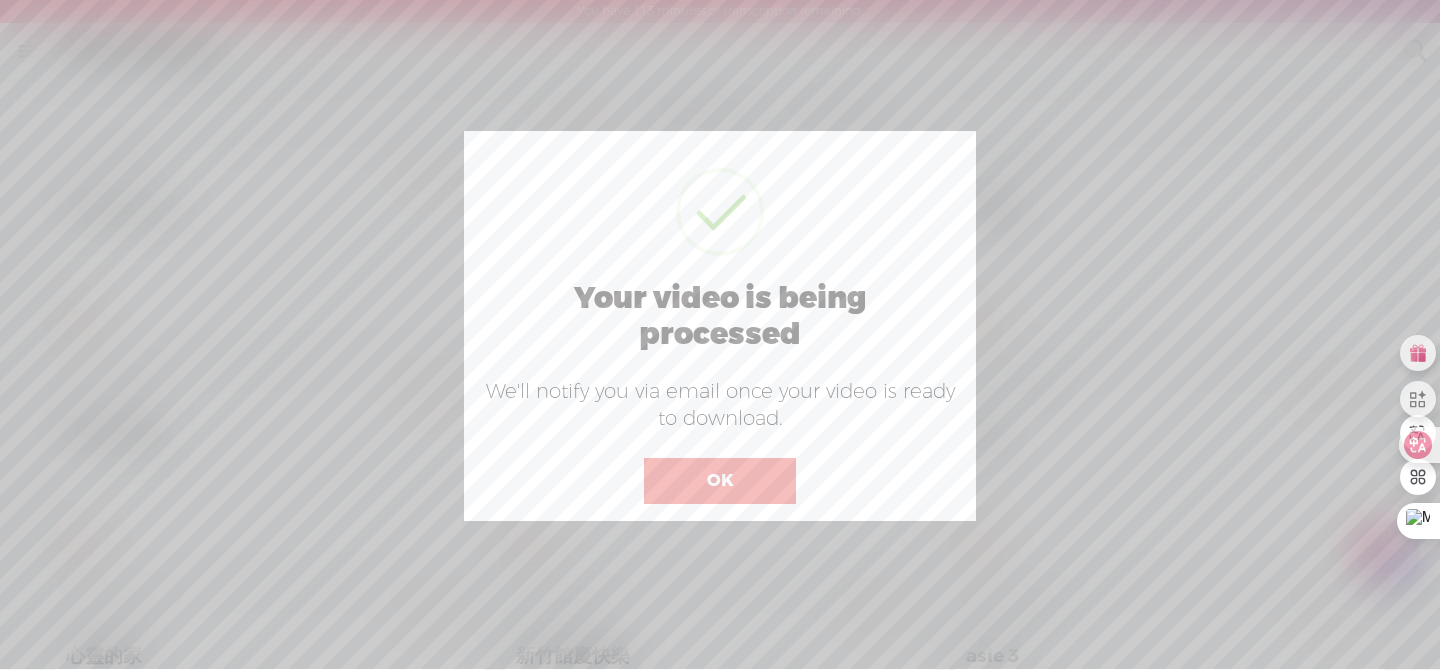 click on "OK" at bounding box center [720, 481] 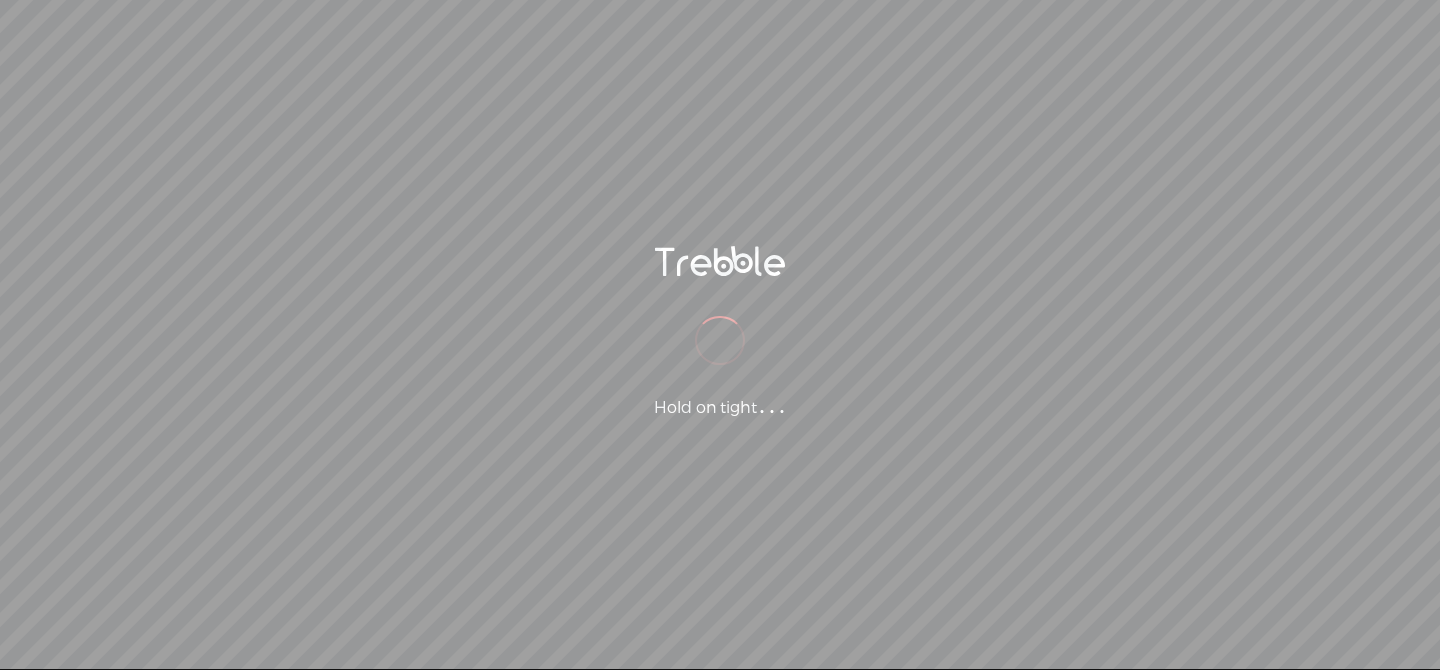 scroll, scrollTop: 0, scrollLeft: 0, axis: both 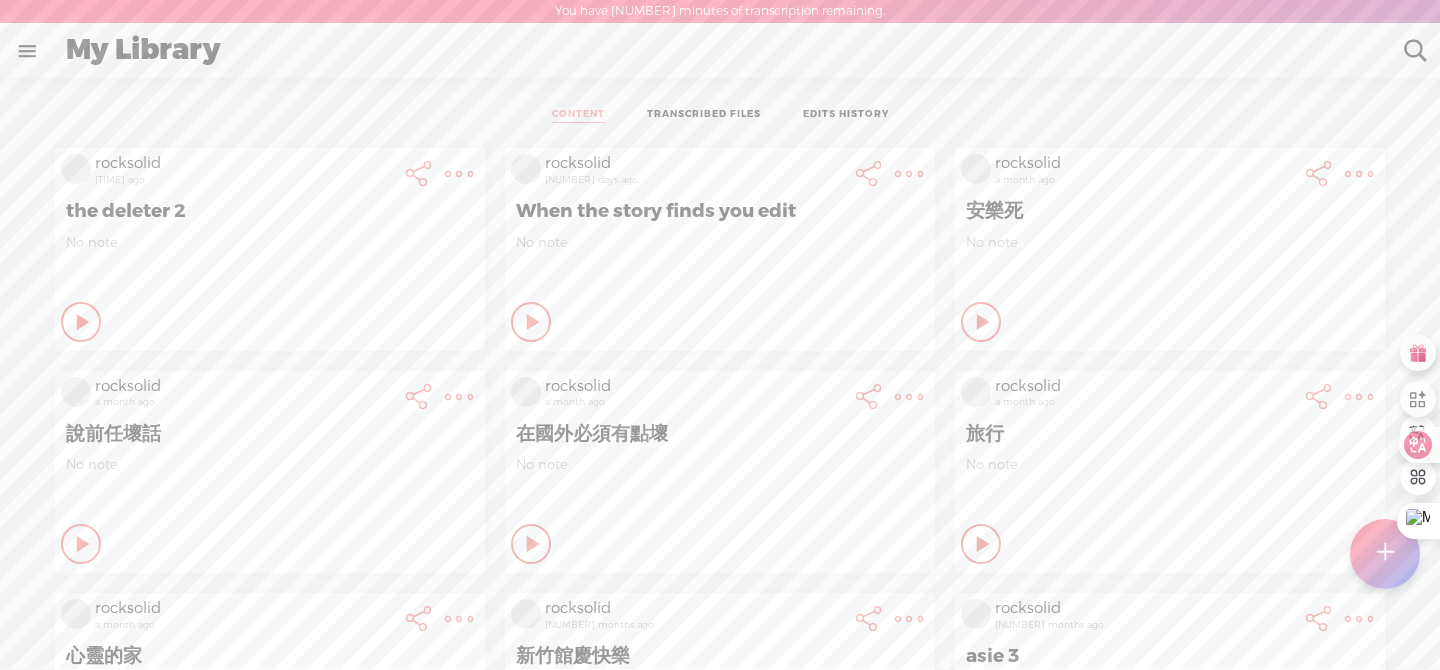 click at bounding box center (459, 174) 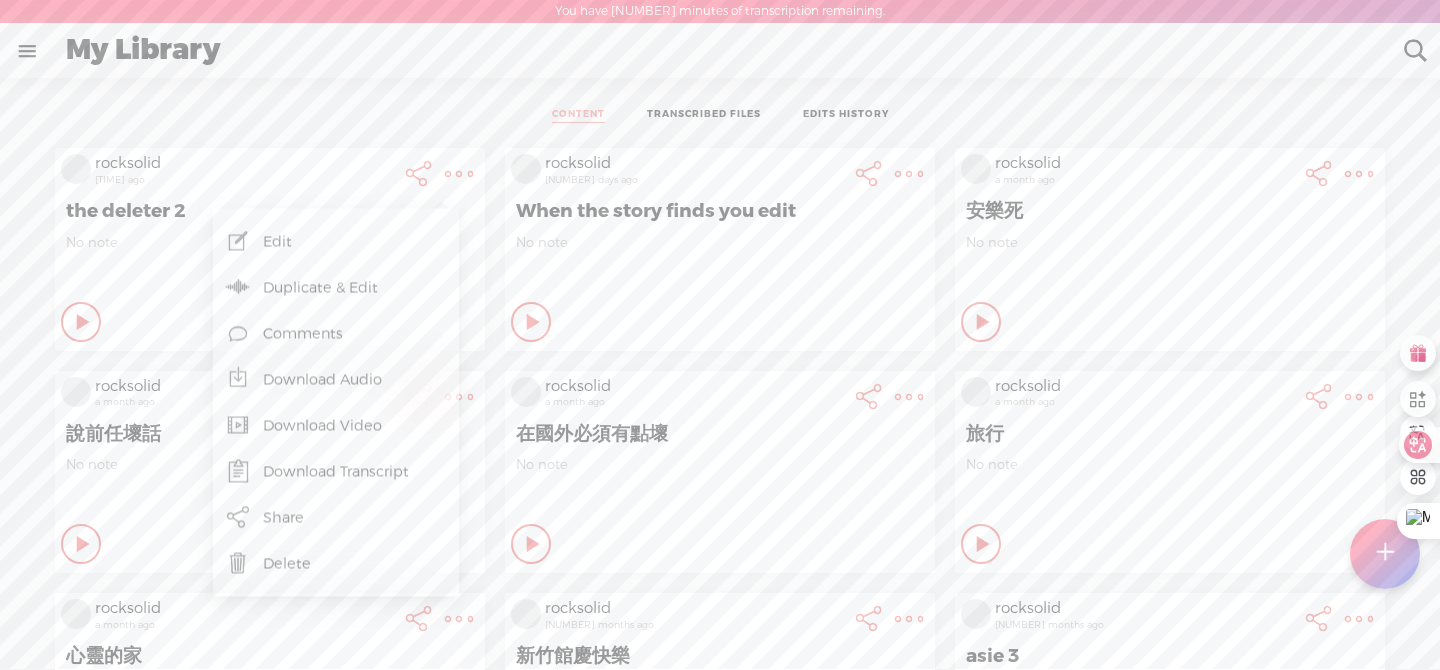 click on "Download Video" at bounding box center (336, 426) 